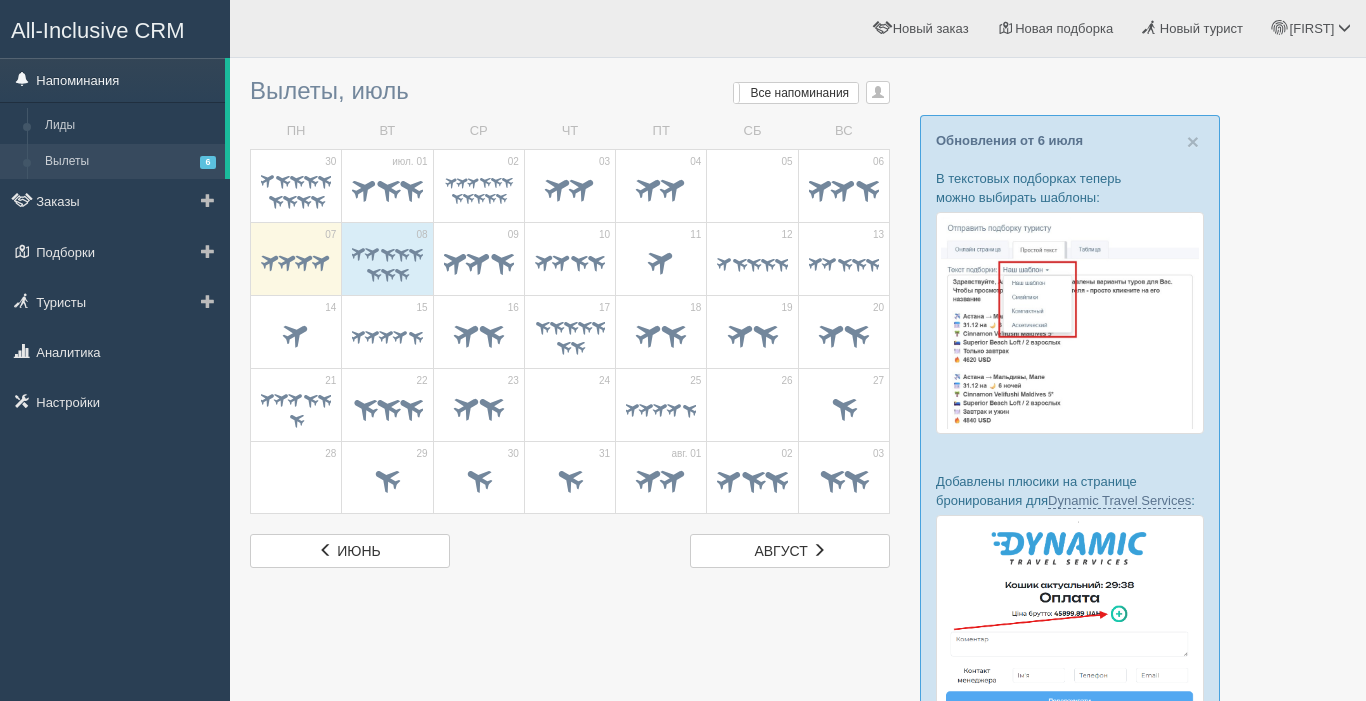 scroll, scrollTop: 0, scrollLeft: 0, axis: both 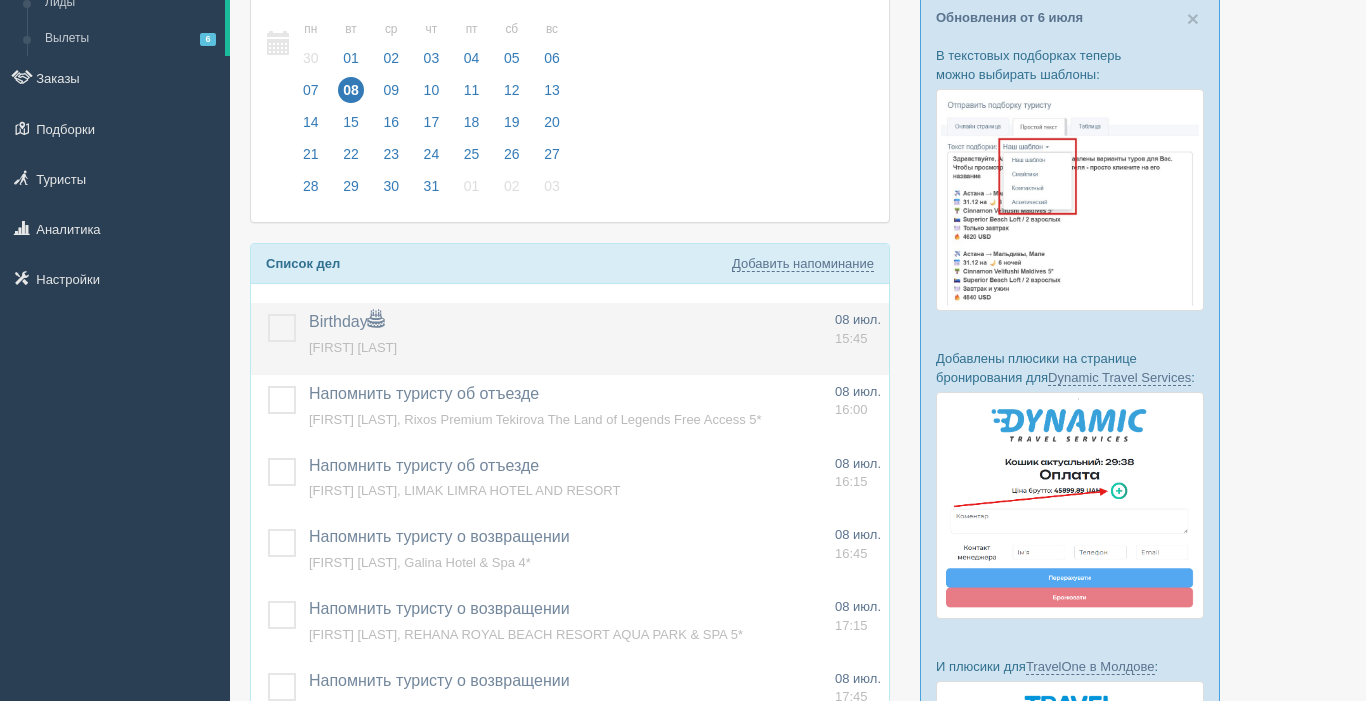 click at bounding box center (268, 314) 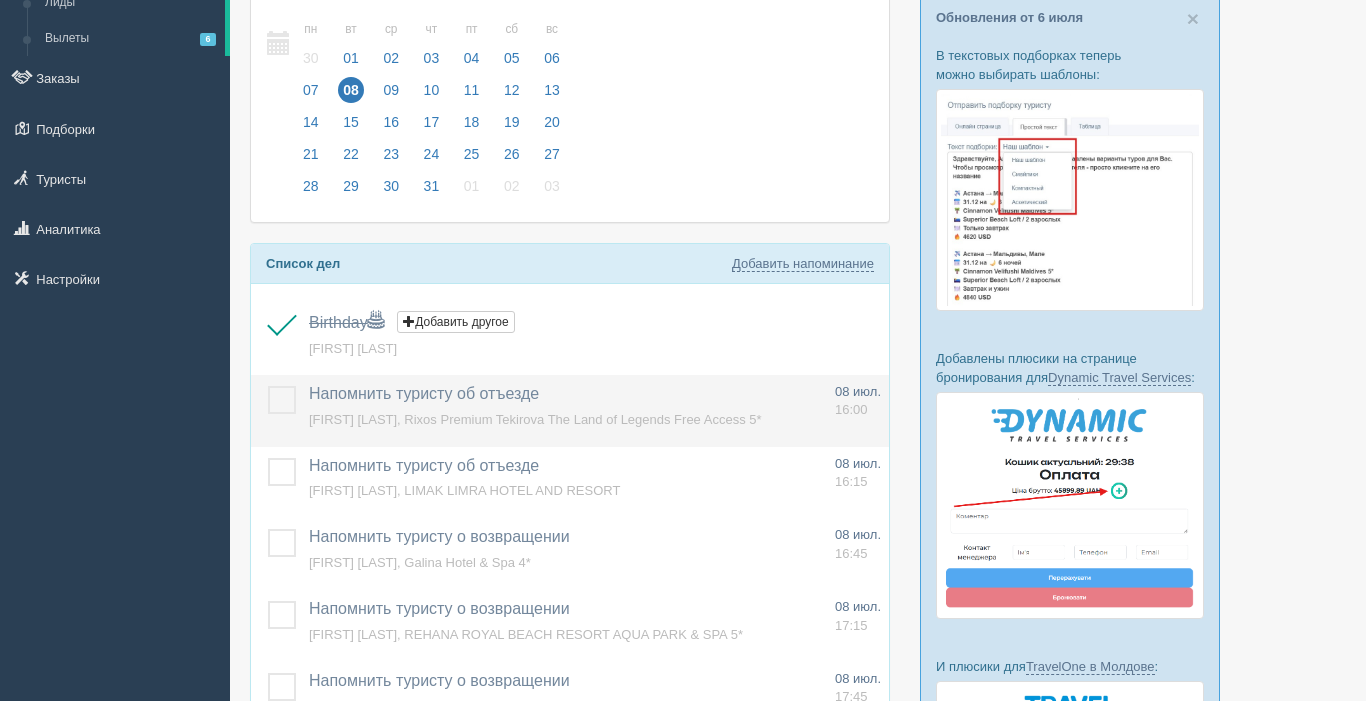 click on "KIM AGAFYA, Rixos Premium Tekirova The Land of Legends Free Access 5*" at bounding box center (535, 419) 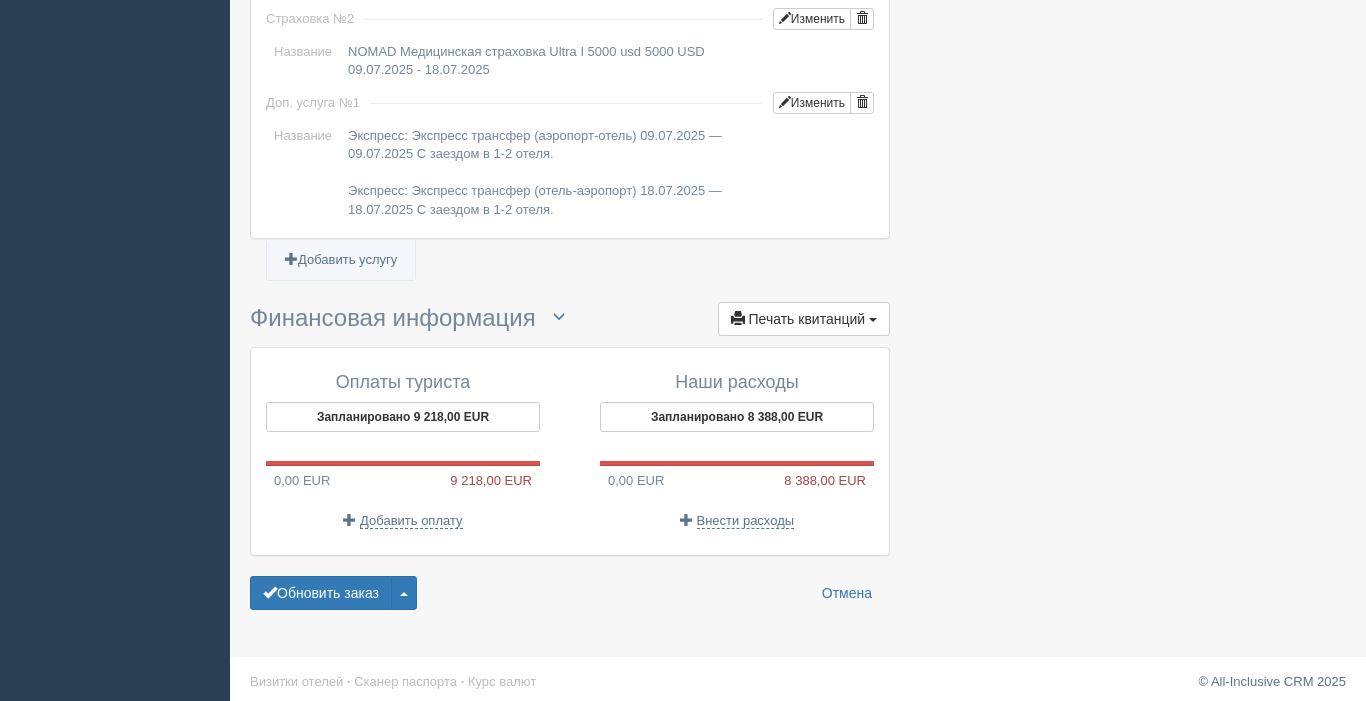 scroll, scrollTop: 1798, scrollLeft: 0, axis: vertical 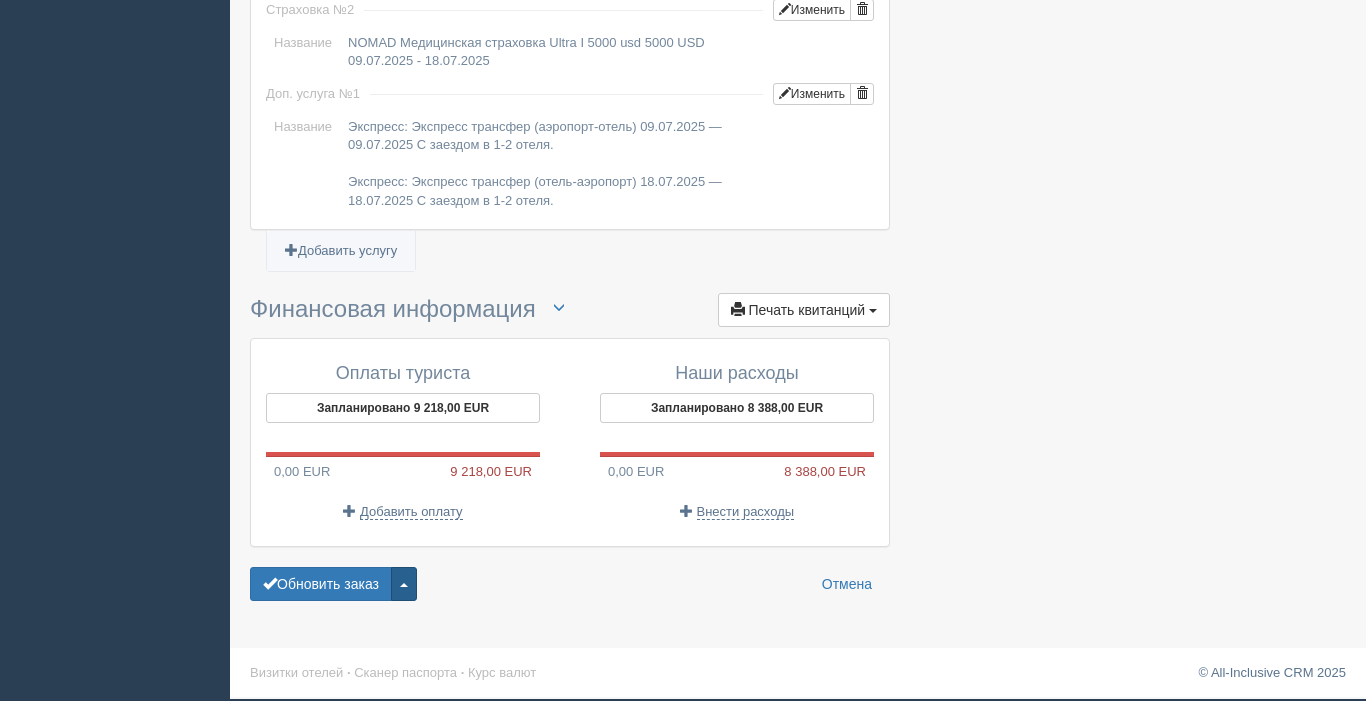 click at bounding box center (404, 584) 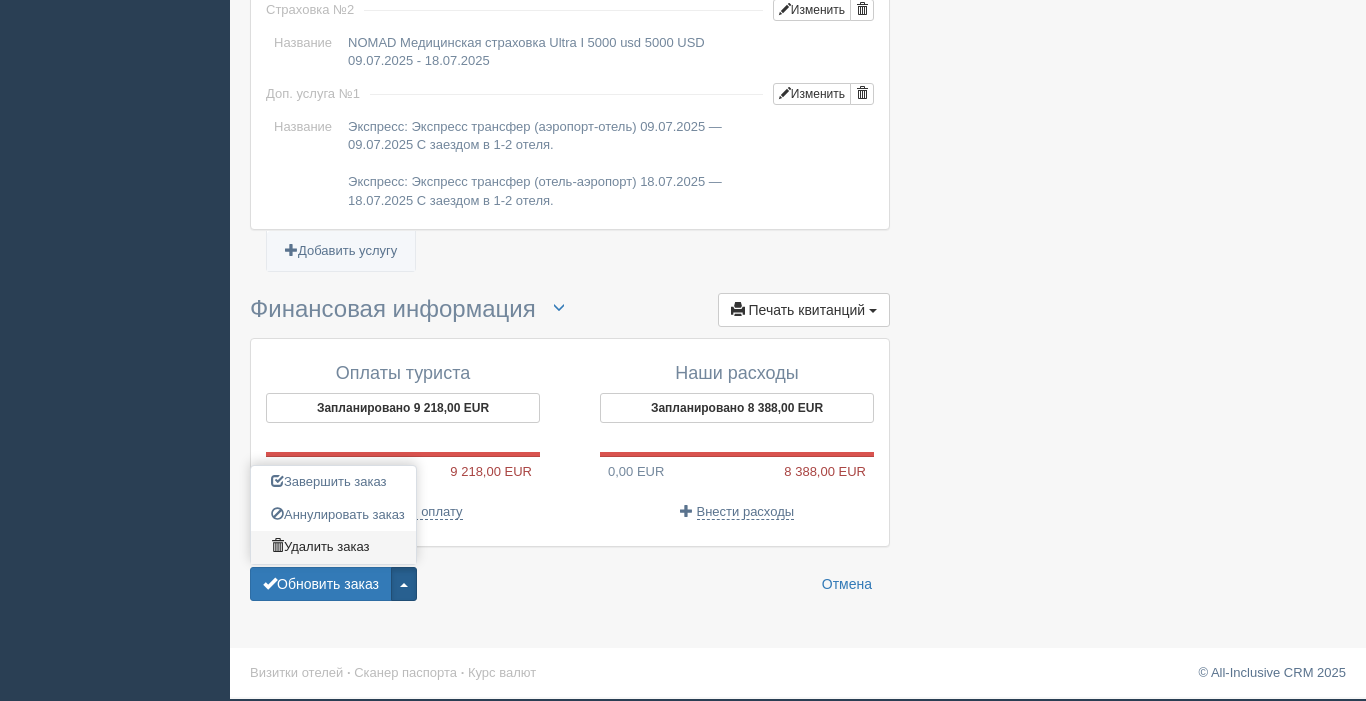 click on "Удалить заказ" at bounding box center [333, 482] 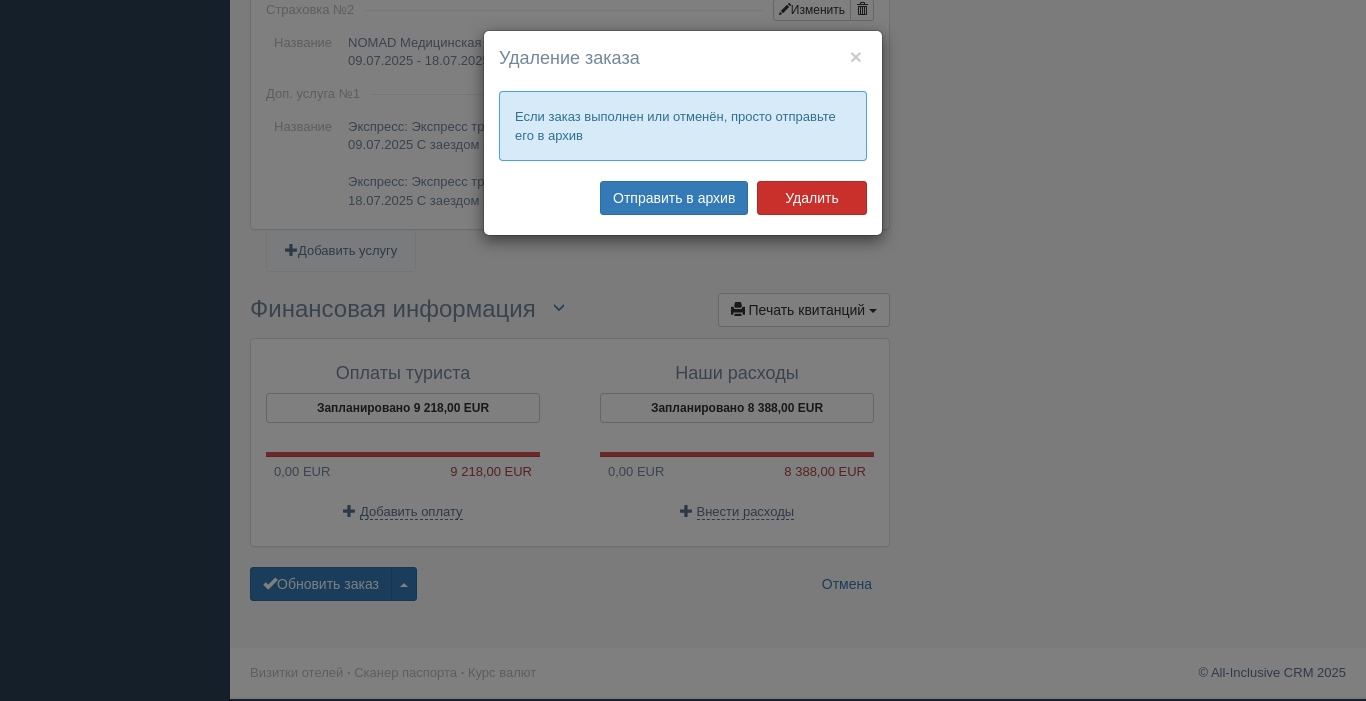 click on "Удалить" at bounding box center [812, 198] 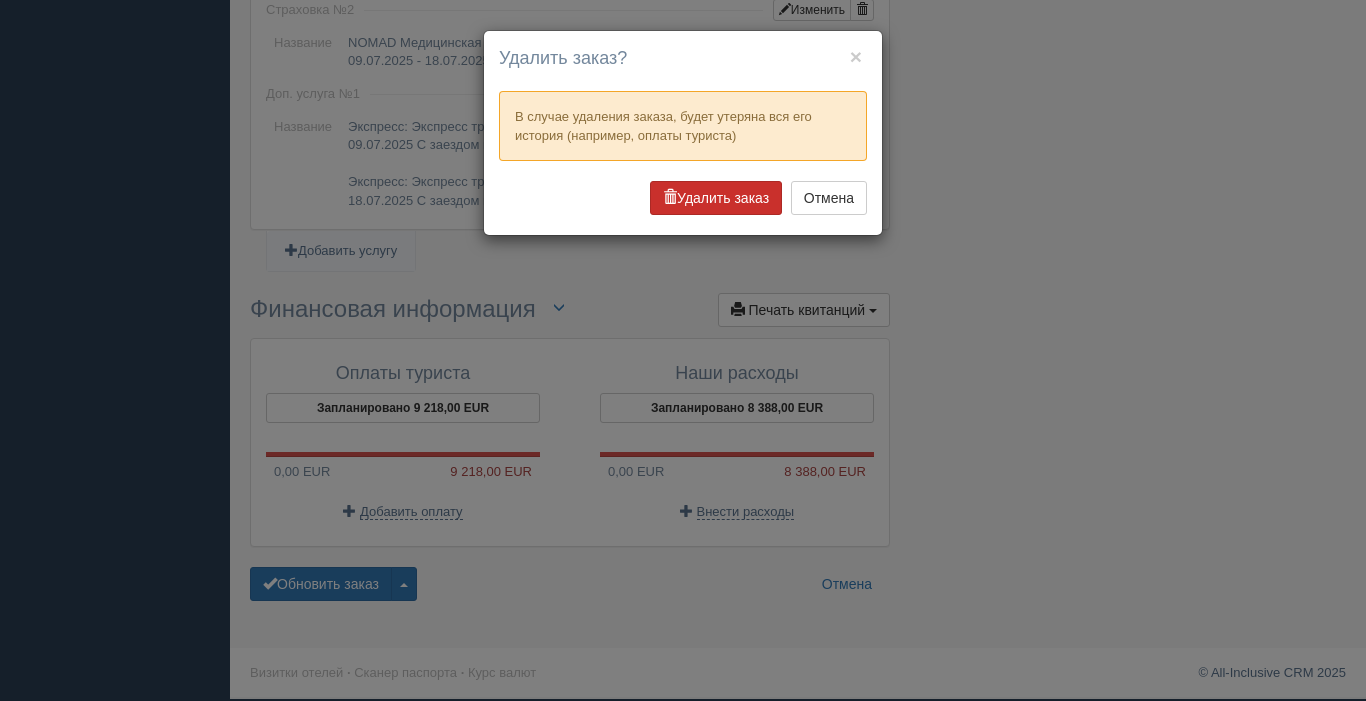 click on "Удалить заказ" at bounding box center (716, 198) 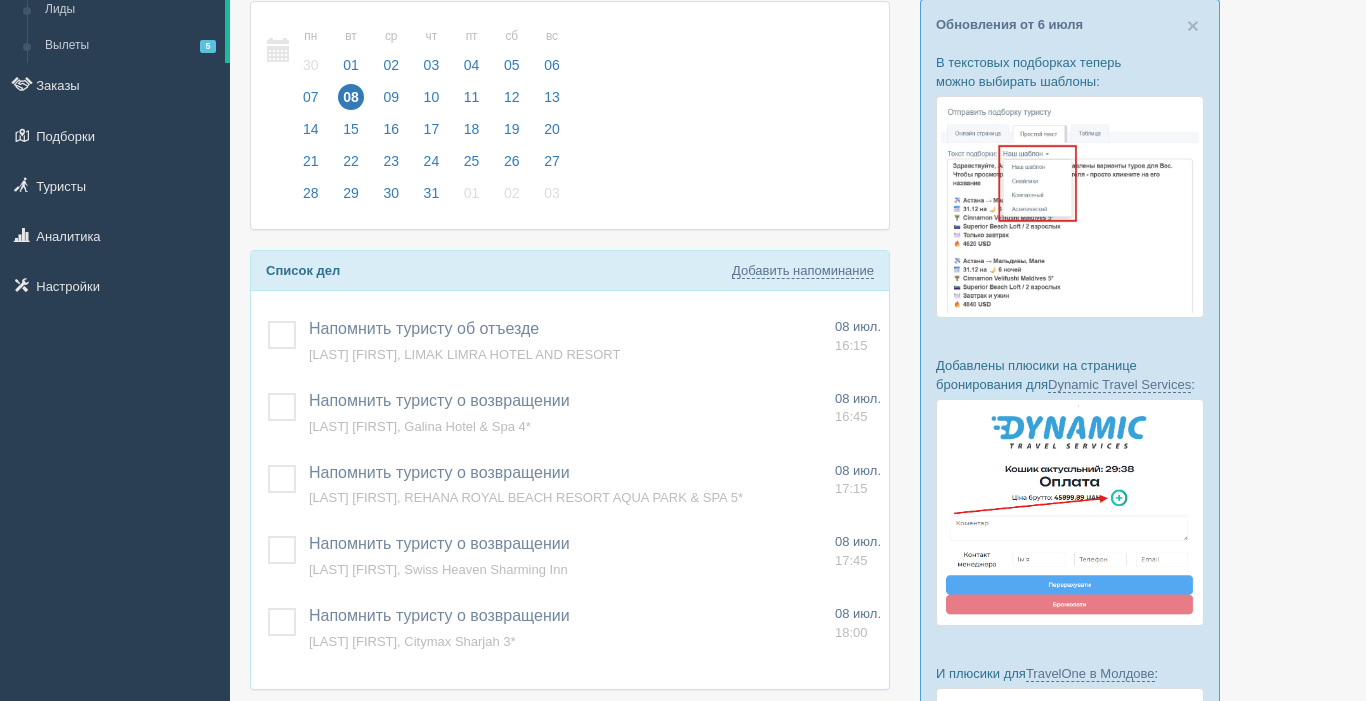 scroll, scrollTop: 0, scrollLeft: 0, axis: both 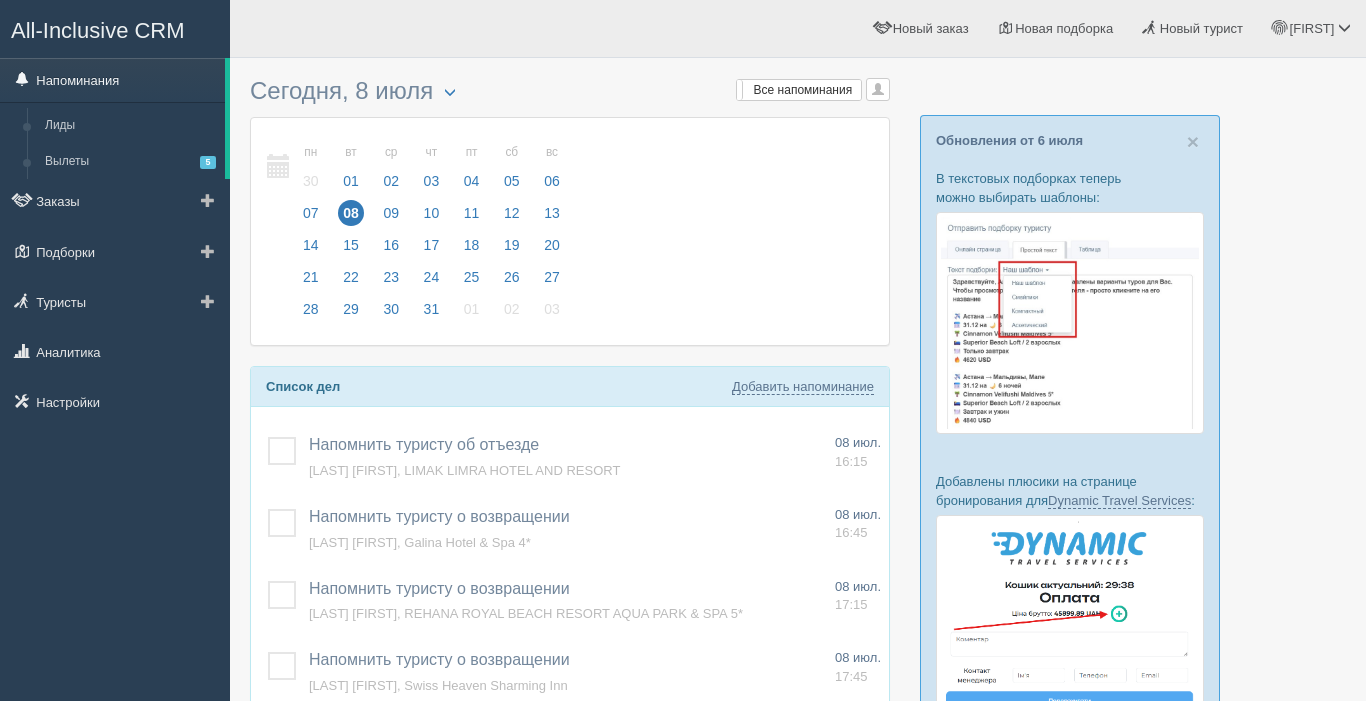 click on "Напоминания" at bounding box center (112, 80) 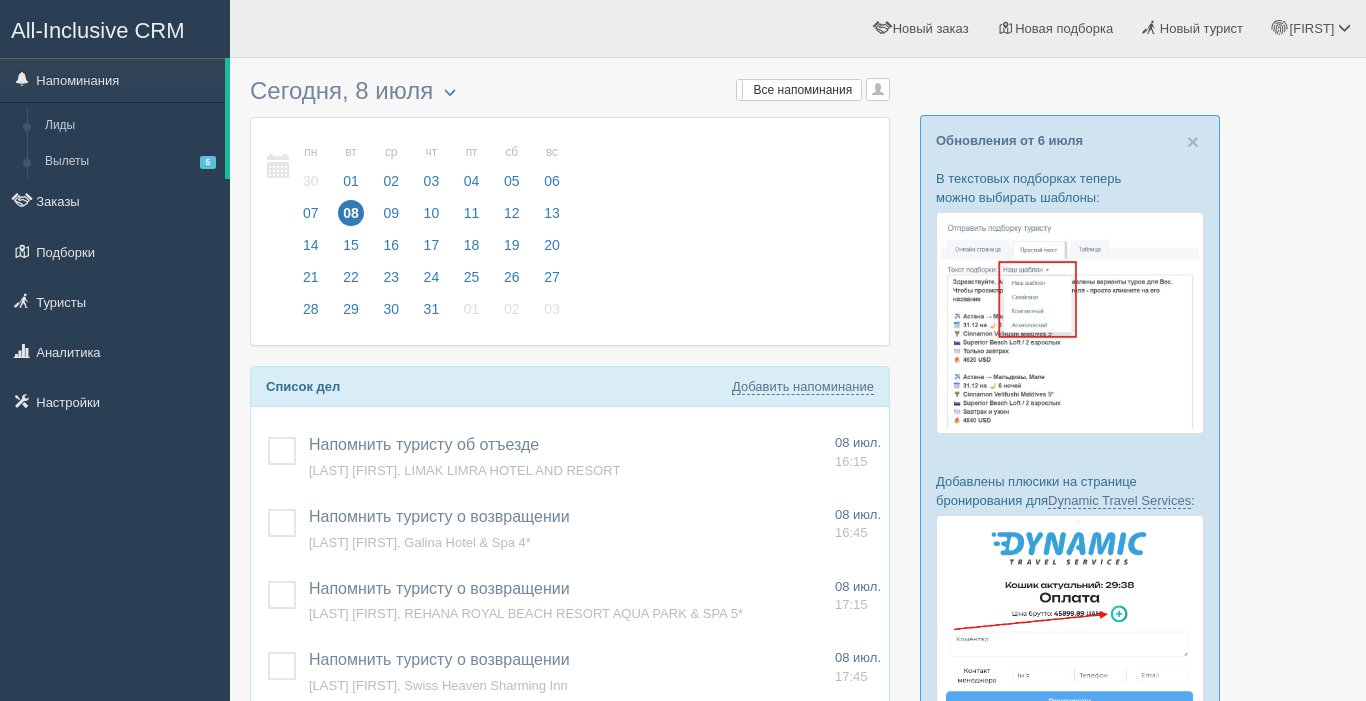 scroll, scrollTop: 0, scrollLeft: 0, axis: both 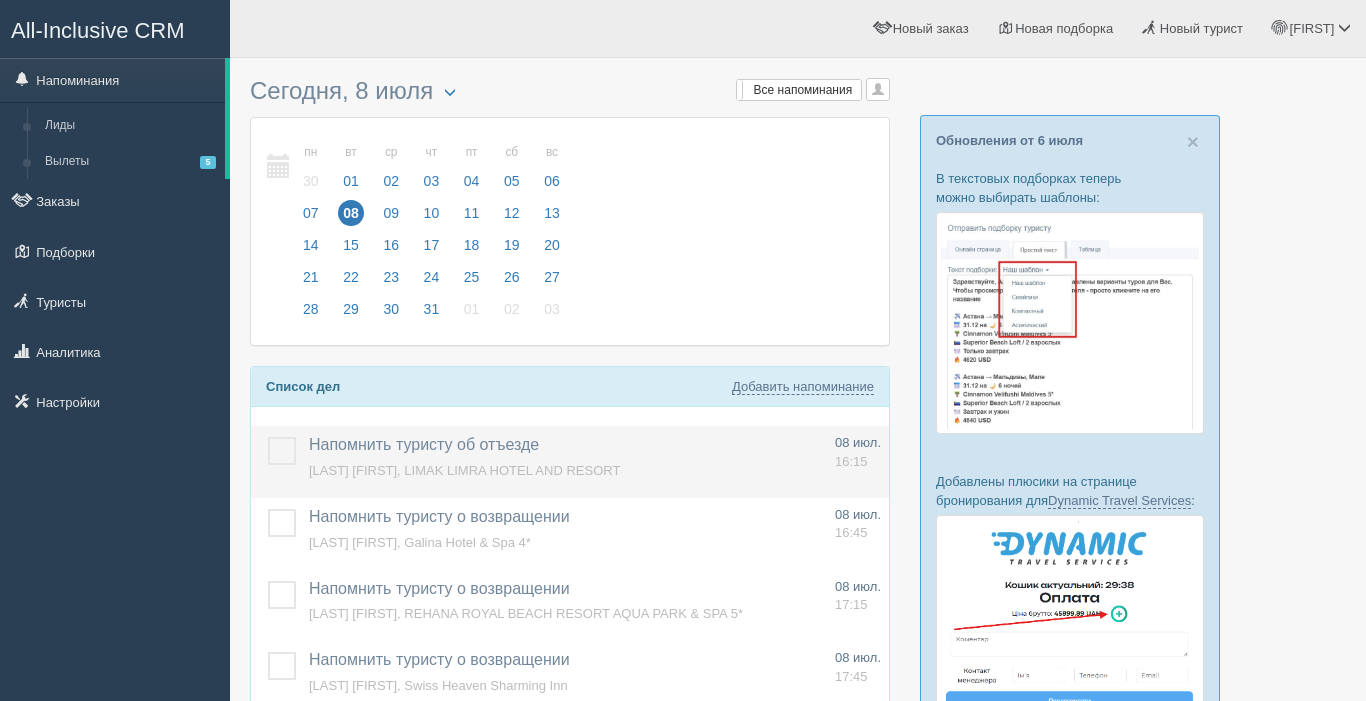 click on "[LAST] [FIRST], LIMAK LIMRA HOTEL AND RESORT" at bounding box center [464, 470] 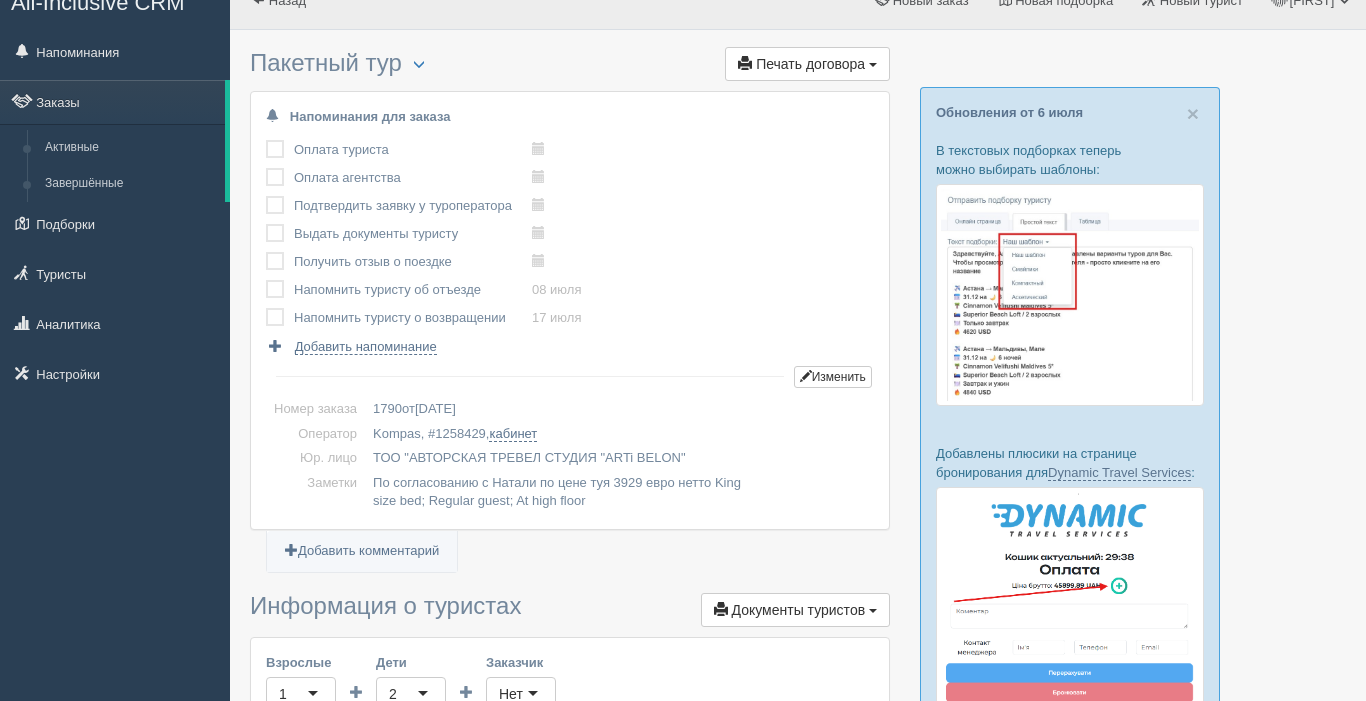 scroll, scrollTop: 0, scrollLeft: 0, axis: both 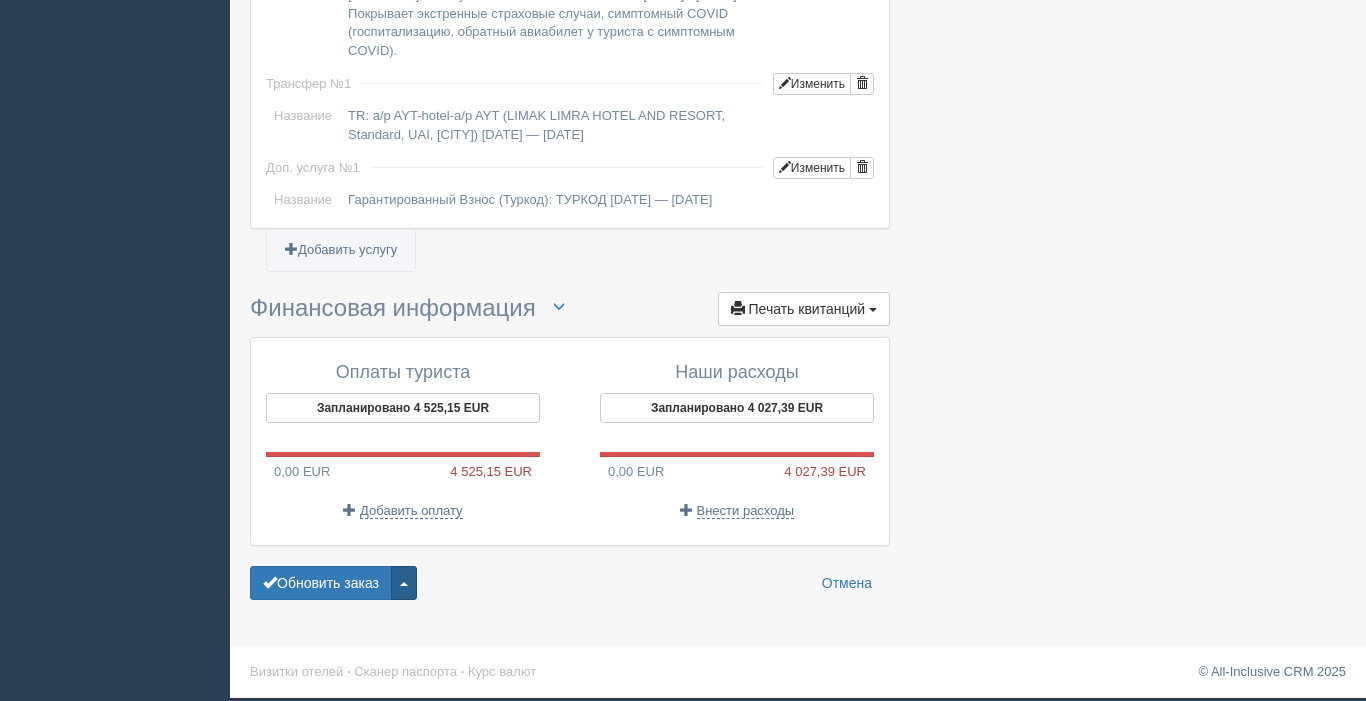 click at bounding box center (404, 583) 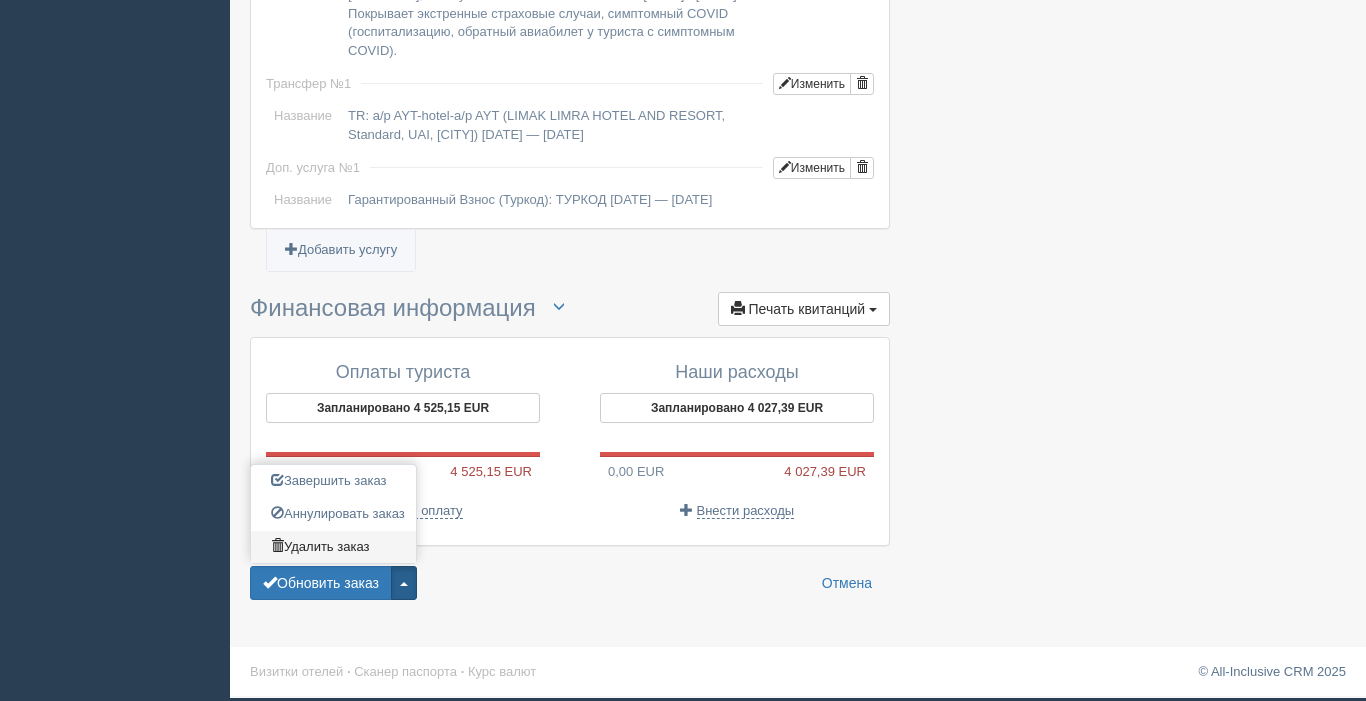 click on "Удалить заказ" at bounding box center [333, 481] 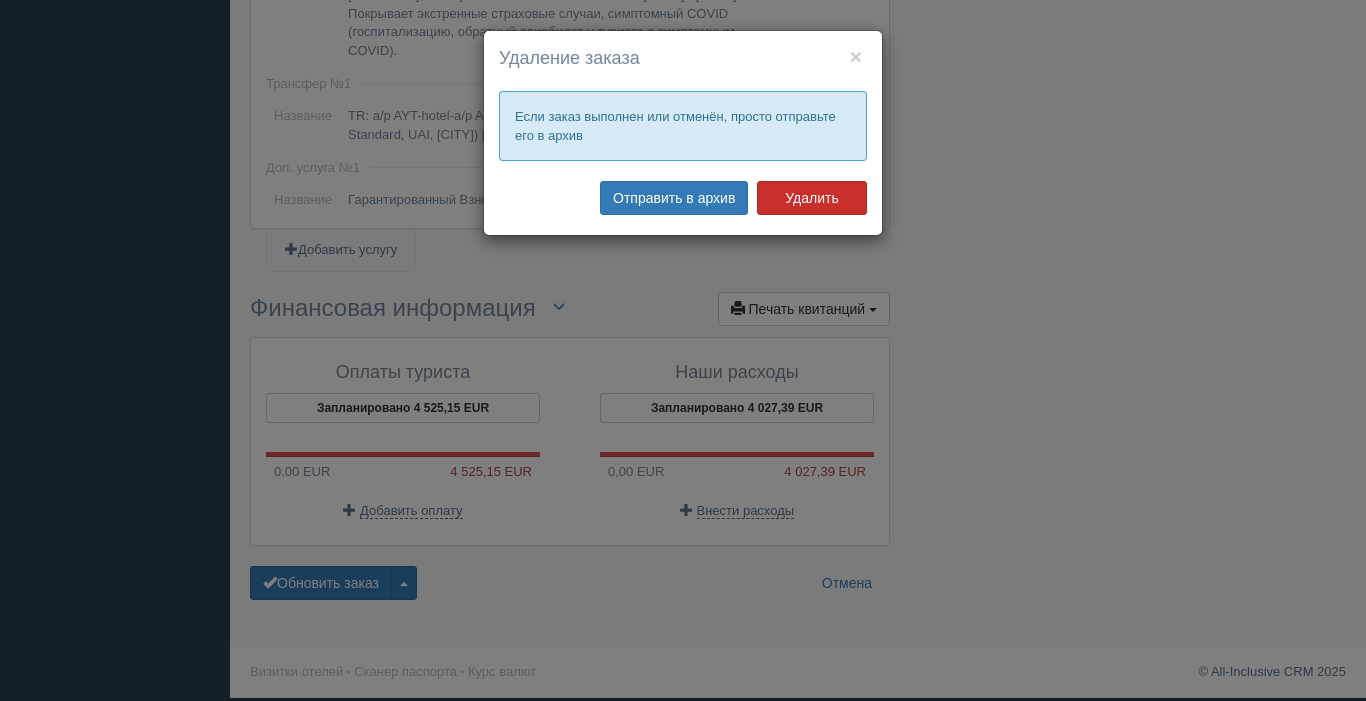 click on "Удалить" at bounding box center (812, 198) 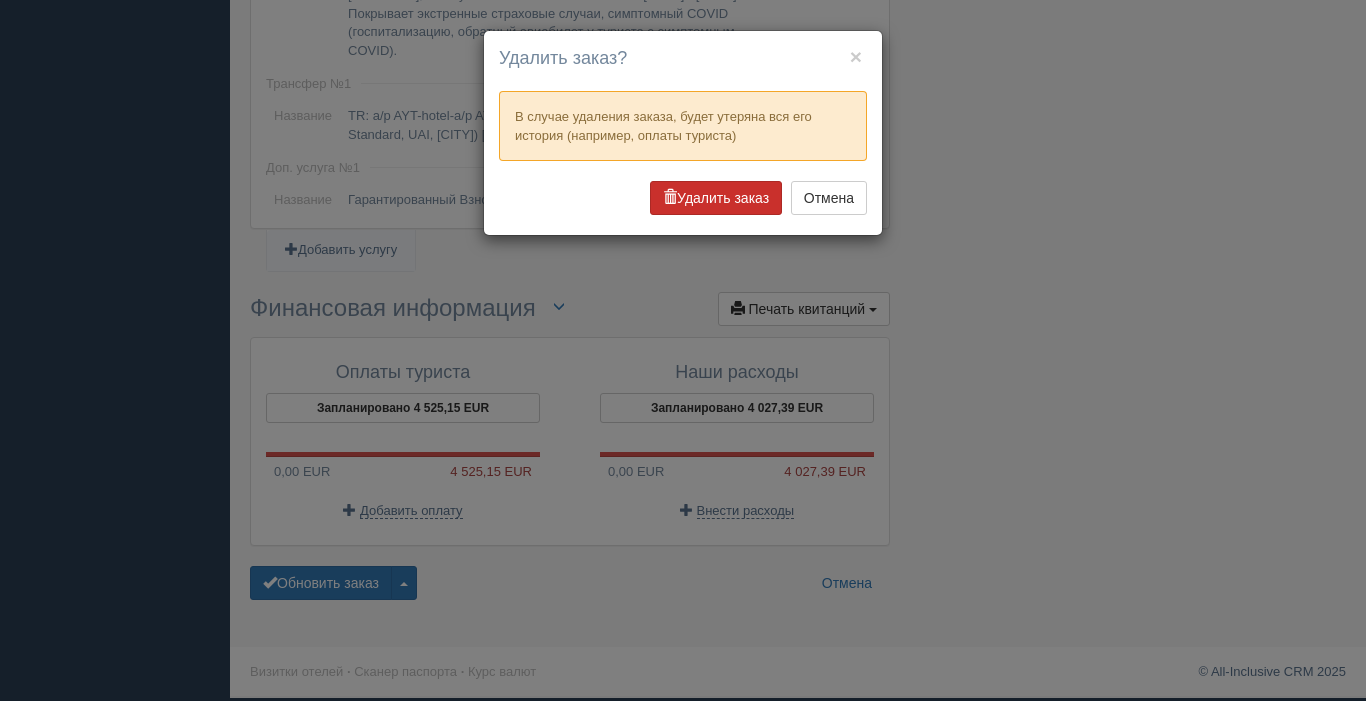 click on "Удалить заказ" at bounding box center (716, 198) 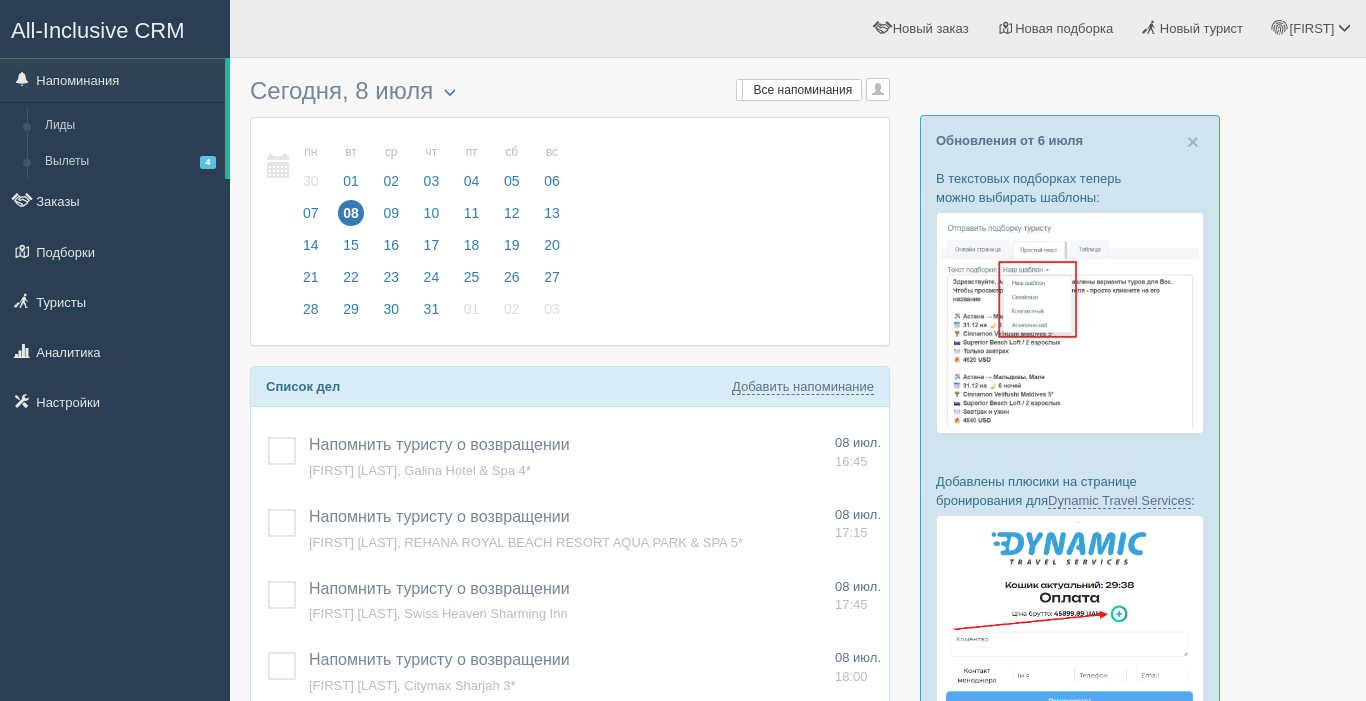 scroll, scrollTop: 0, scrollLeft: 0, axis: both 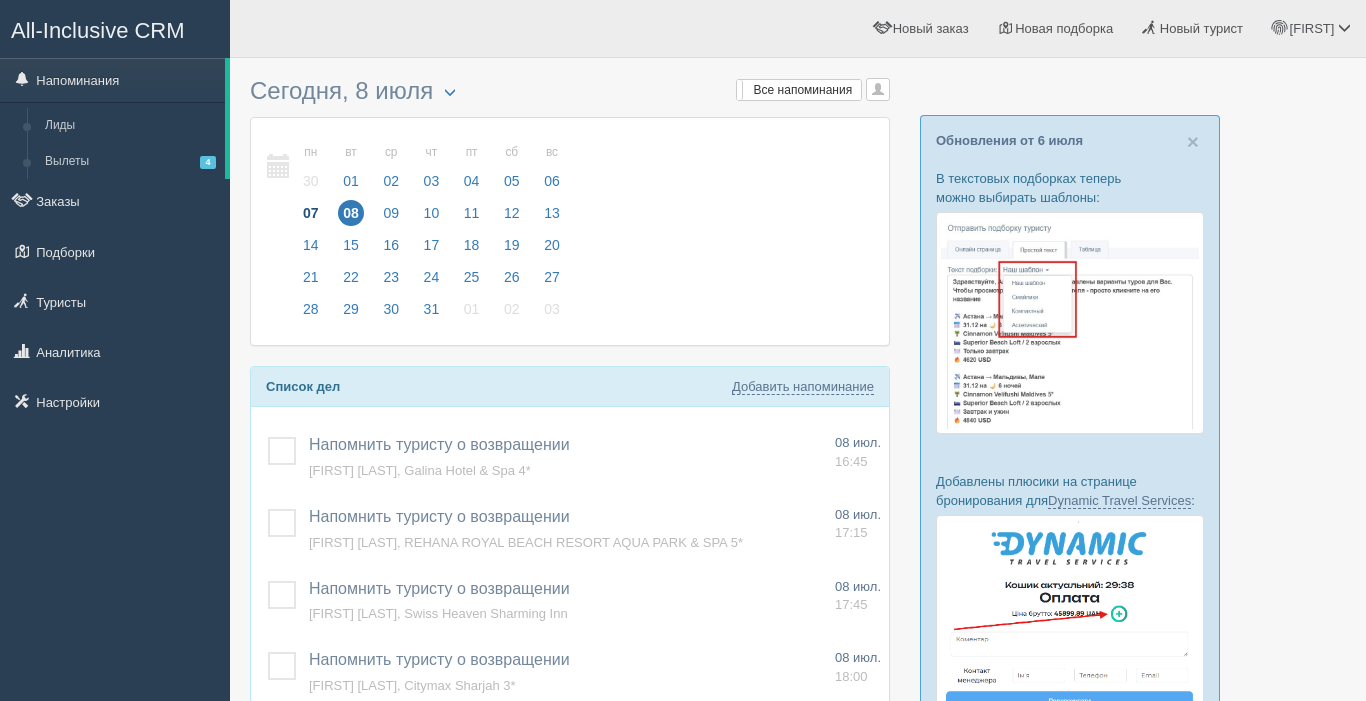 click on "07" at bounding box center (311, 213) 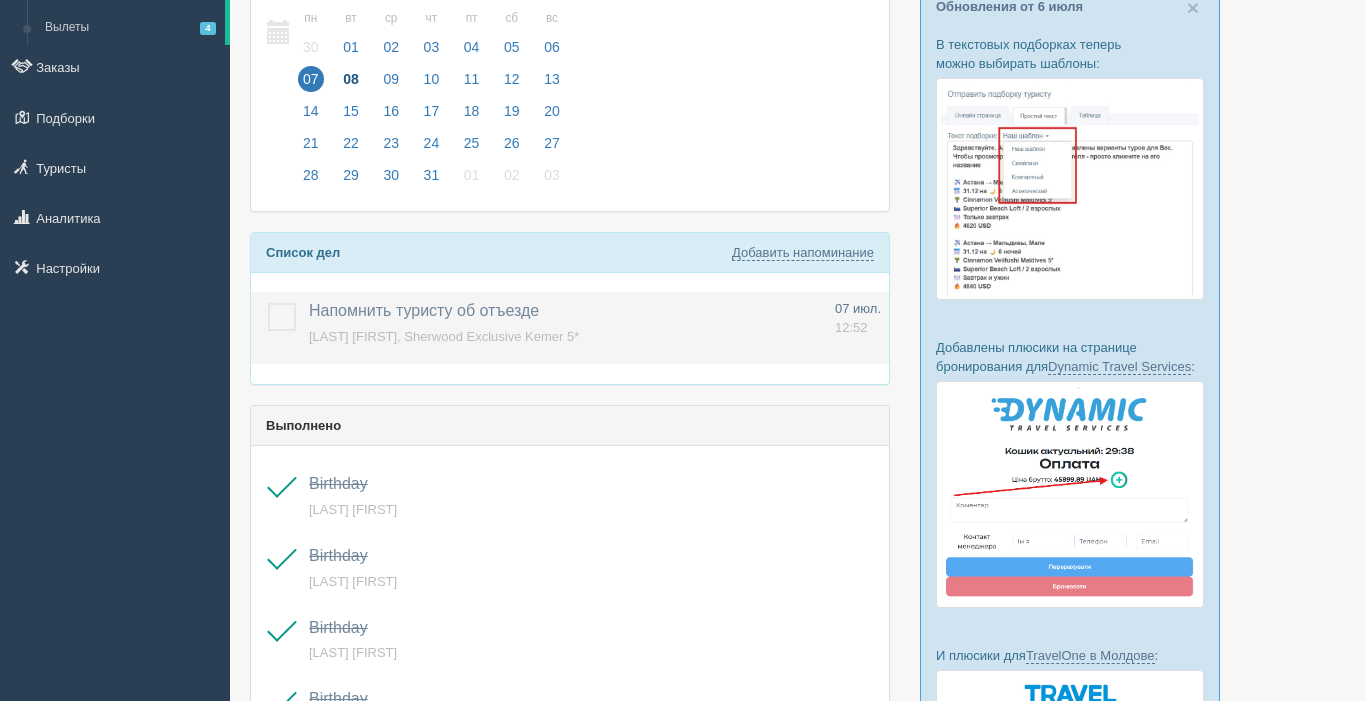 scroll, scrollTop: 132, scrollLeft: 0, axis: vertical 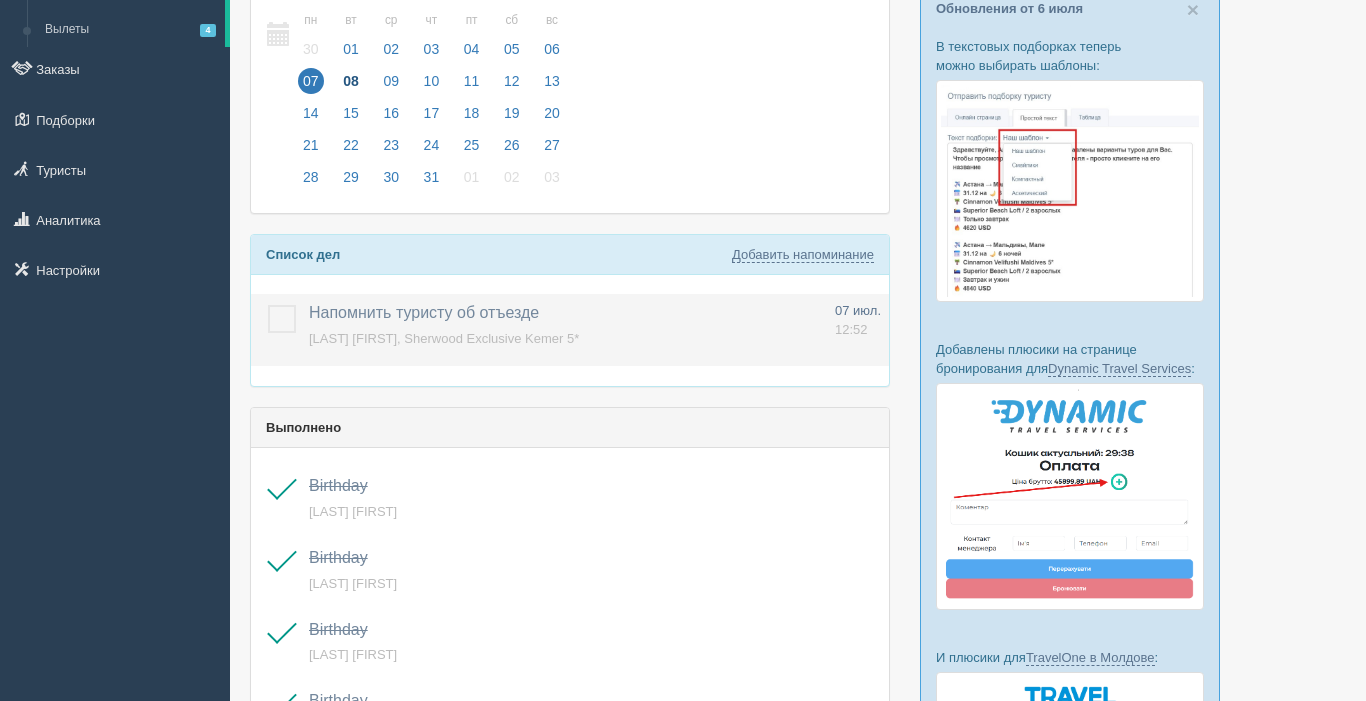 click on "[LAST] [FIRST], Sherwood Exclusive Kemer 5*" at bounding box center (444, 338) 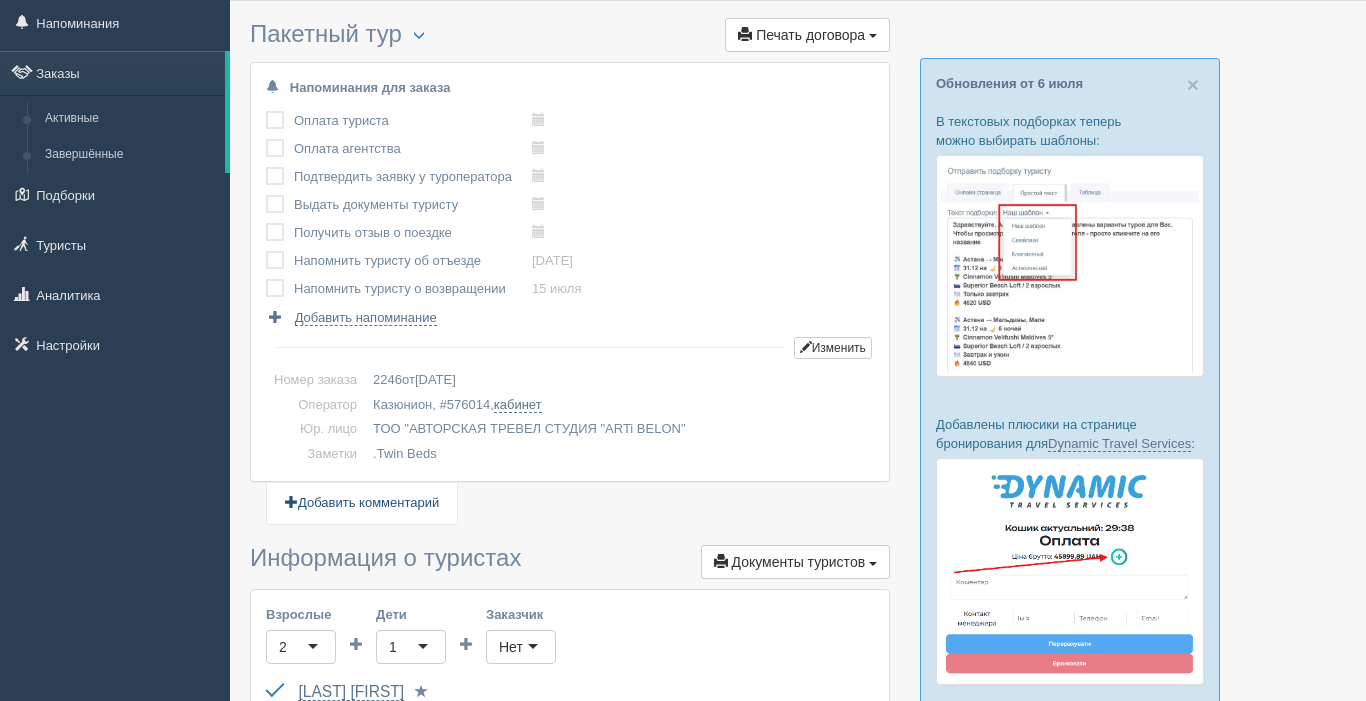 scroll, scrollTop: 0, scrollLeft: 0, axis: both 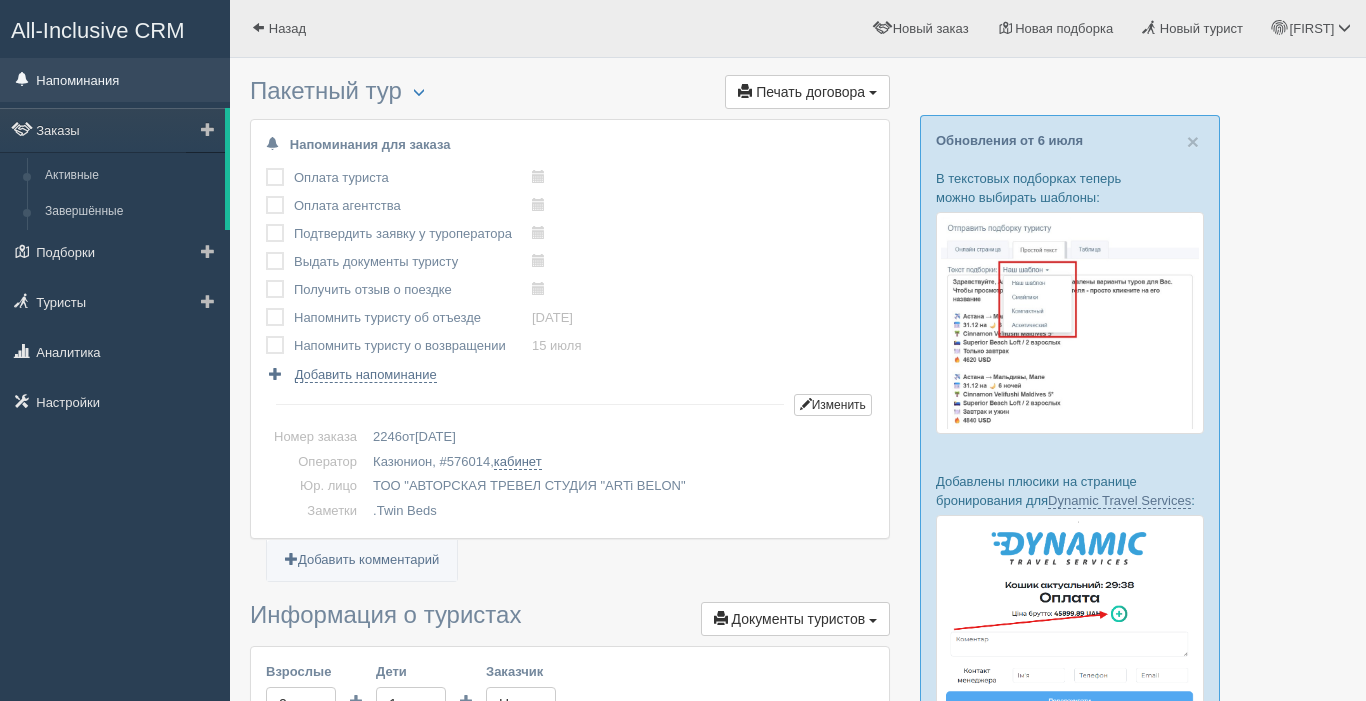 click on "Напоминания" at bounding box center [115, 80] 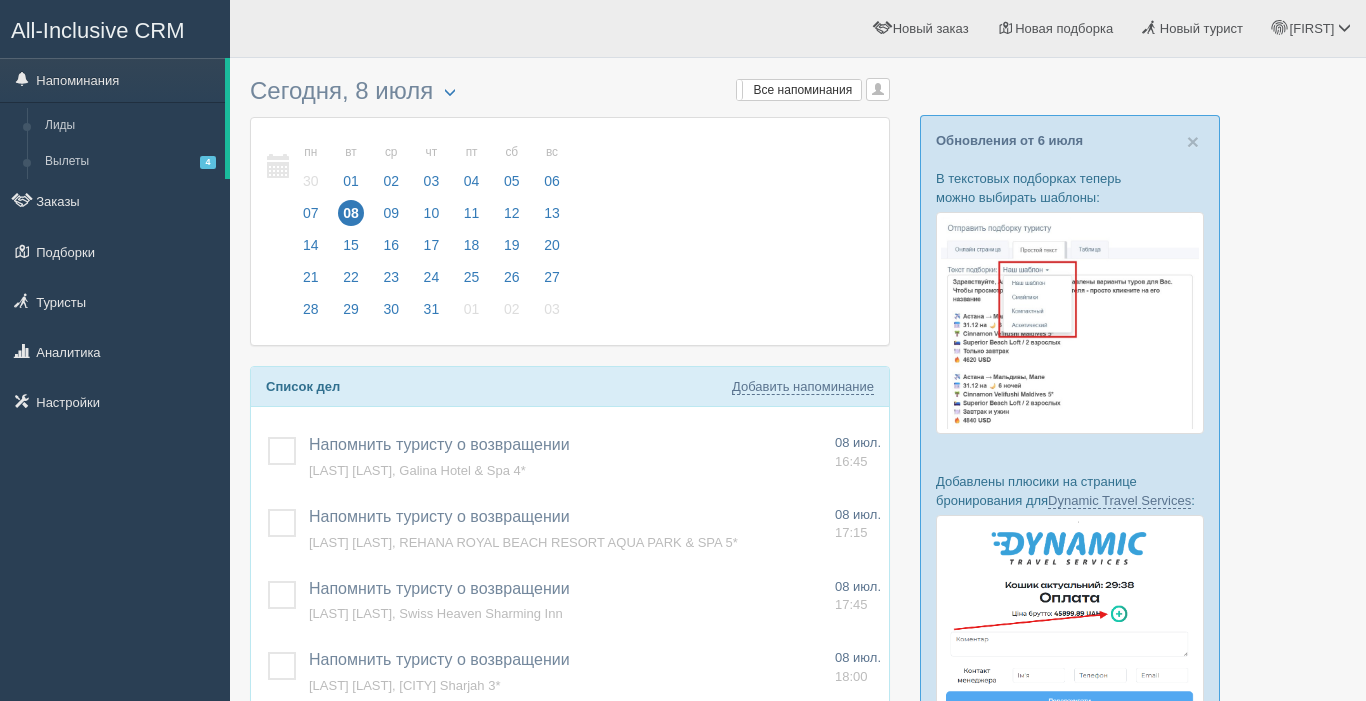 scroll, scrollTop: 0, scrollLeft: 0, axis: both 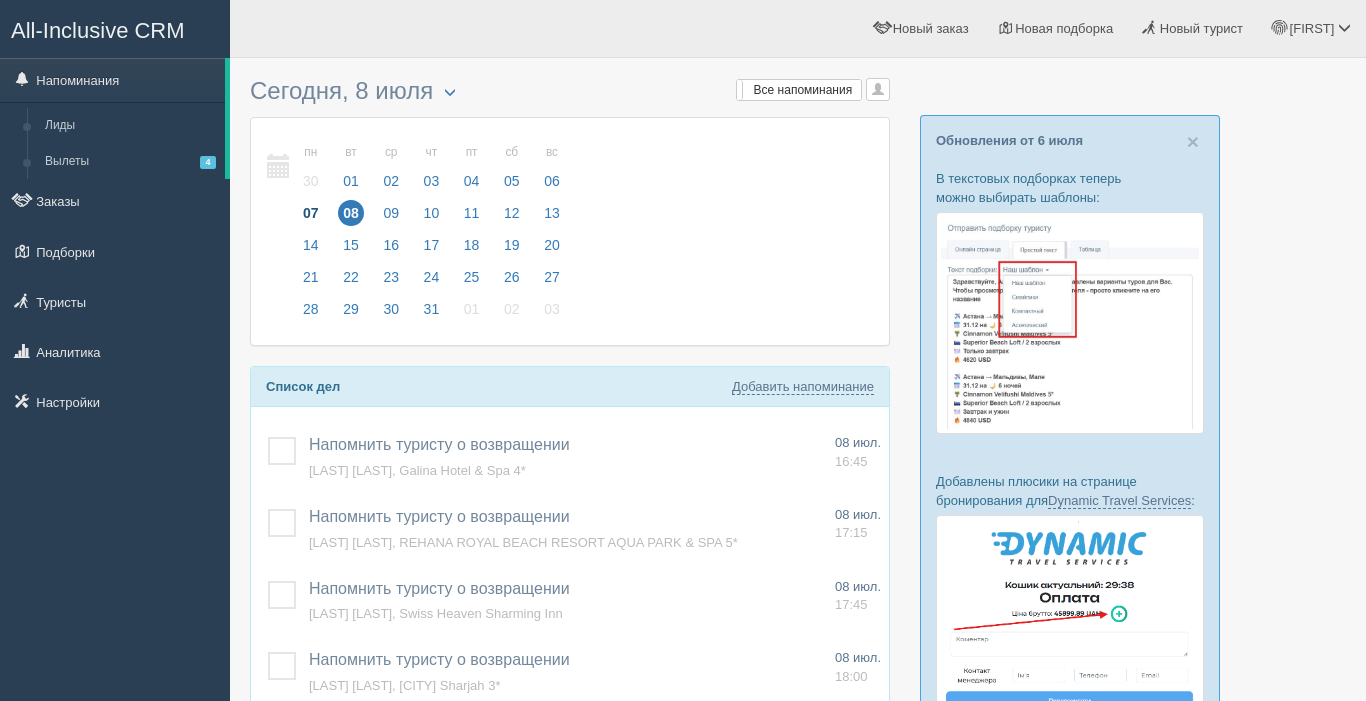 click on "07" at bounding box center (311, 213) 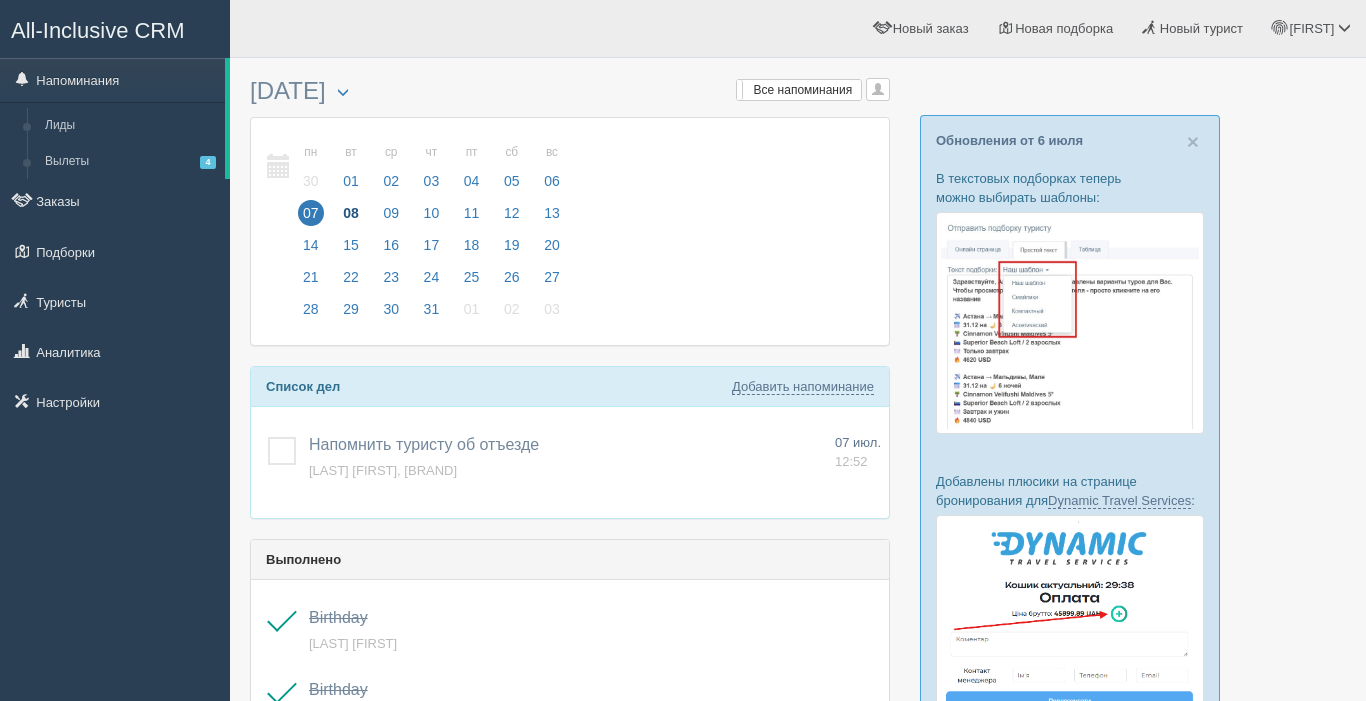 scroll, scrollTop: 0, scrollLeft: 0, axis: both 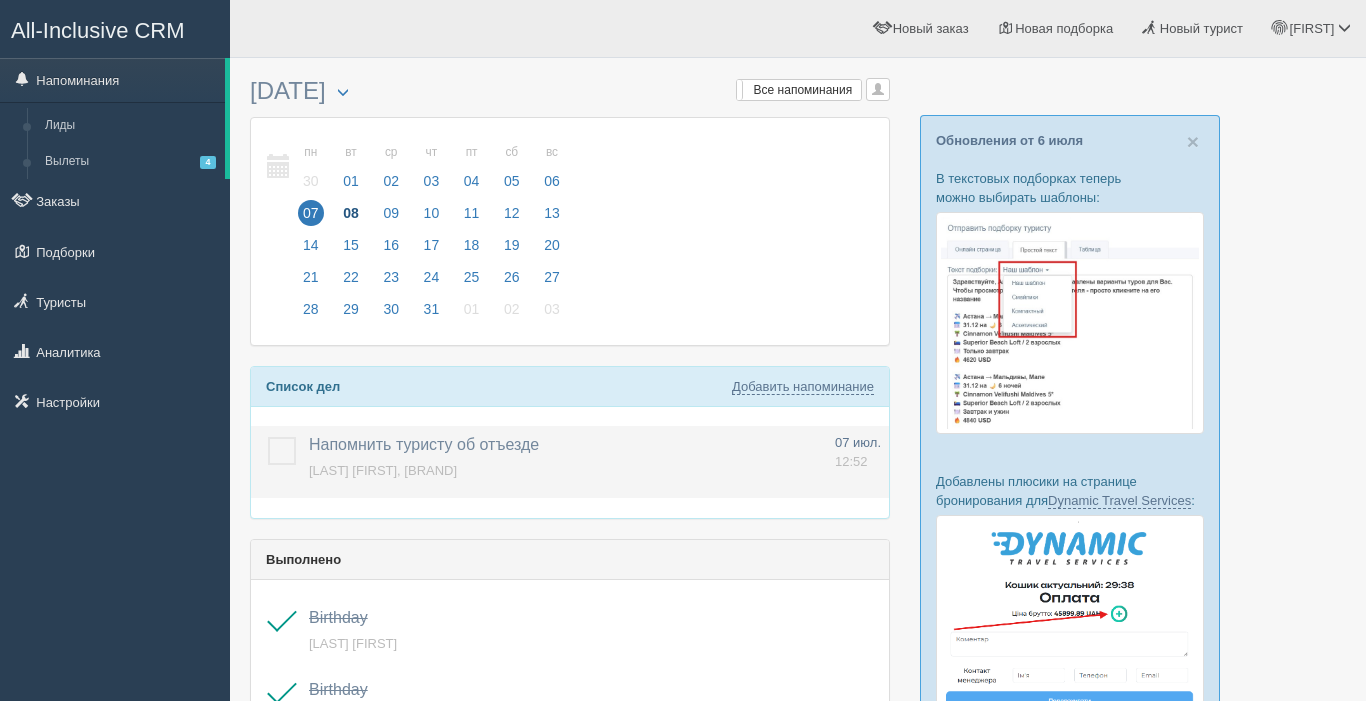 click on "Напомнить туристу об отъезде" at bounding box center (424, 444) 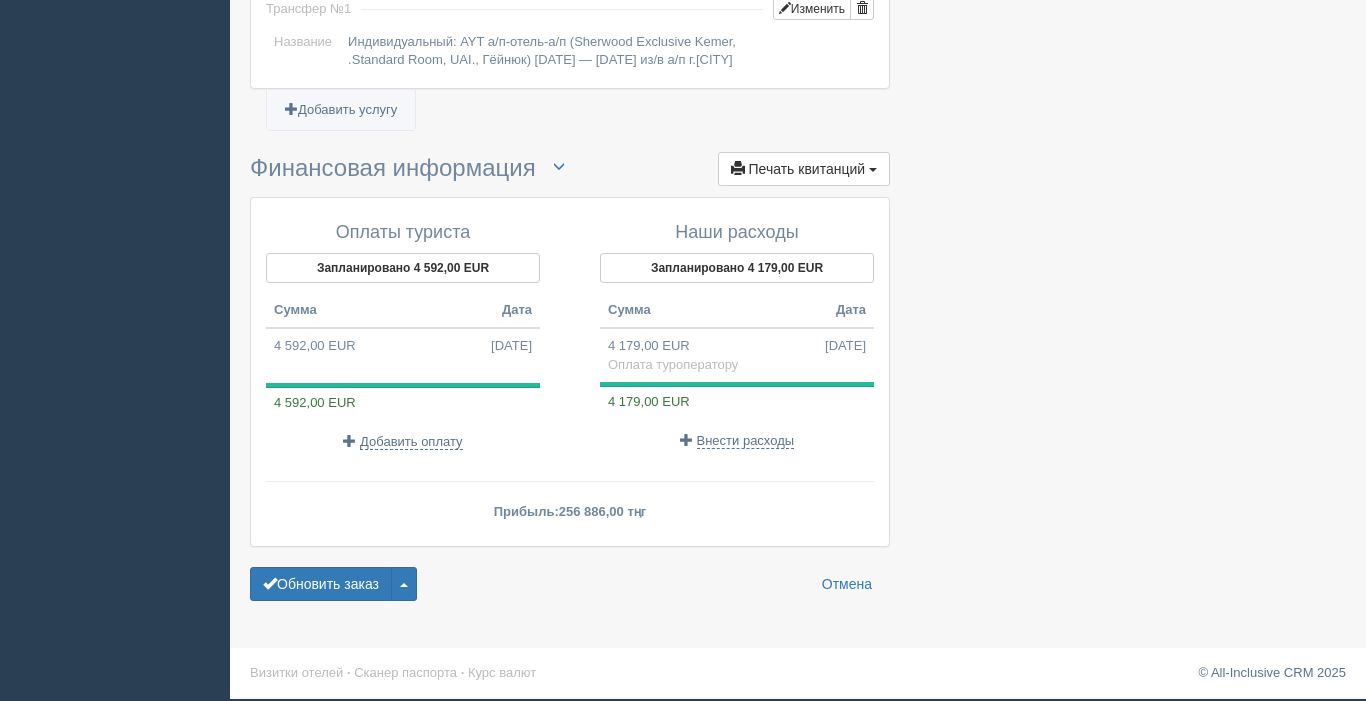 scroll, scrollTop: 1796, scrollLeft: 0, axis: vertical 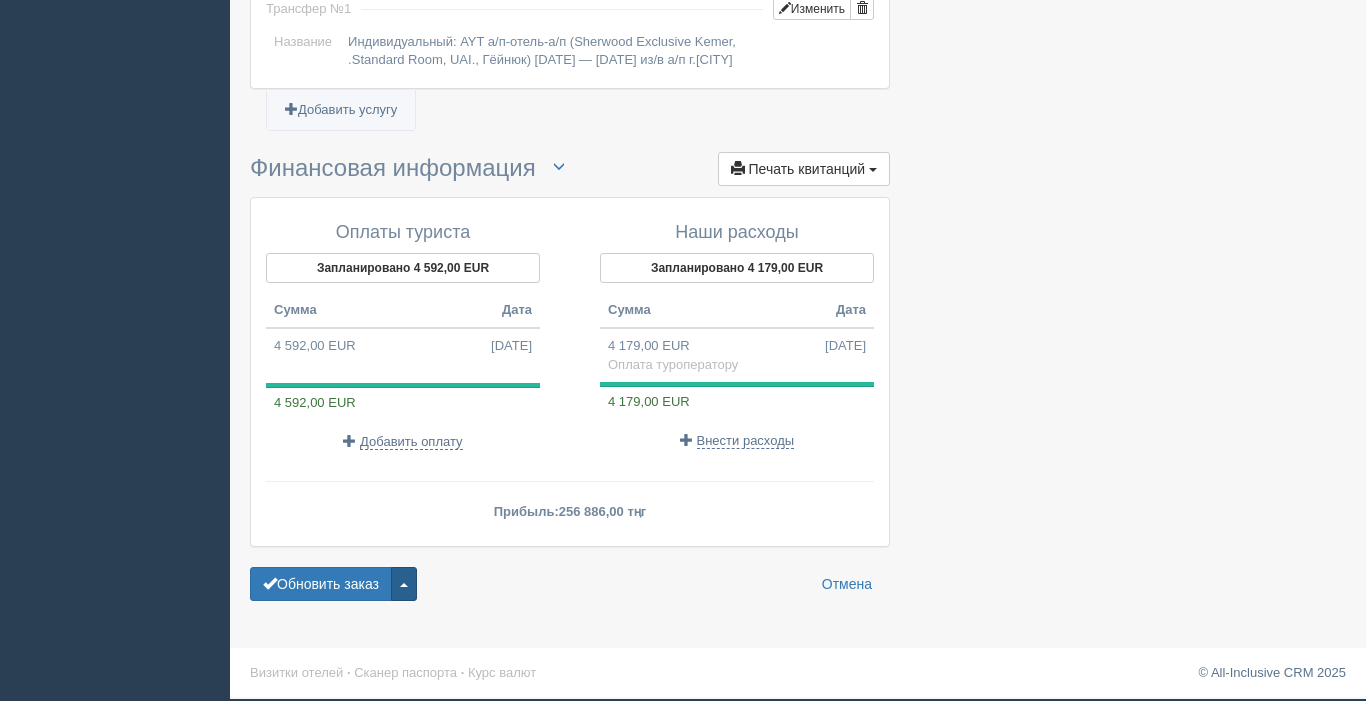 click at bounding box center (404, 584) 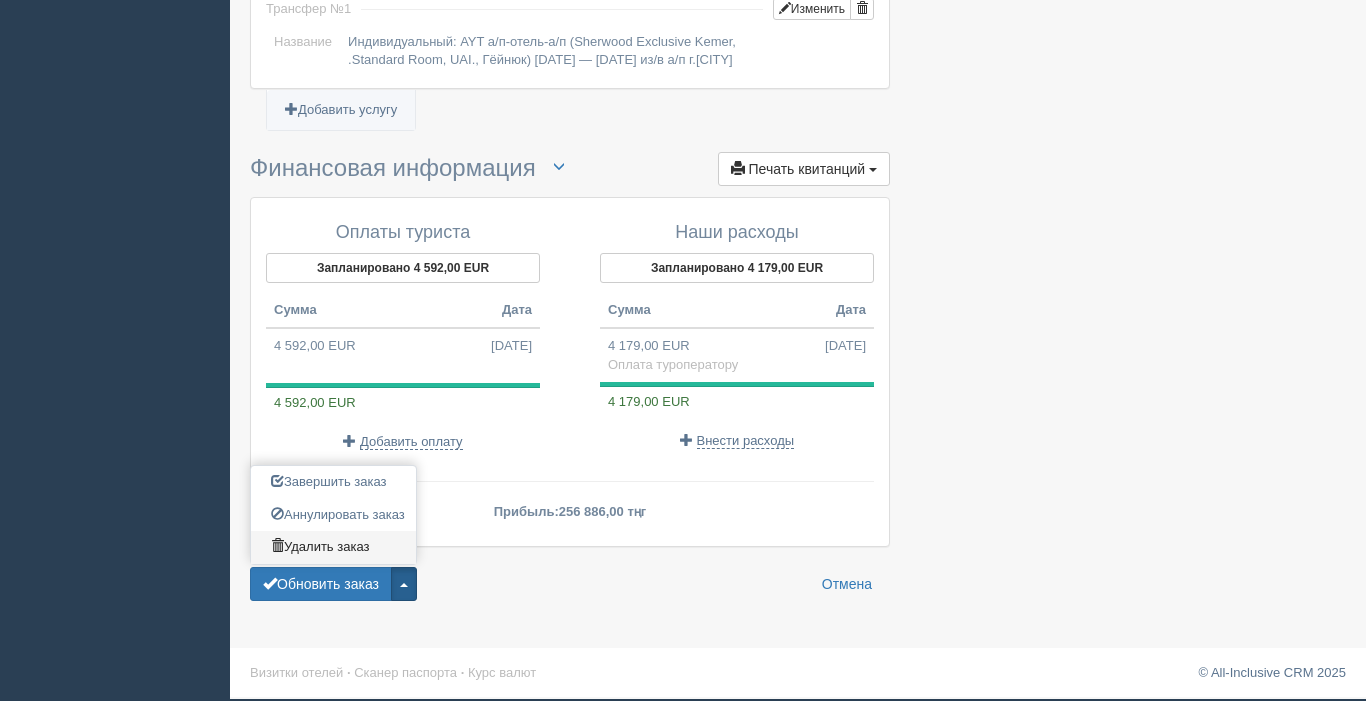click on "Удалить заказ" at bounding box center [333, 482] 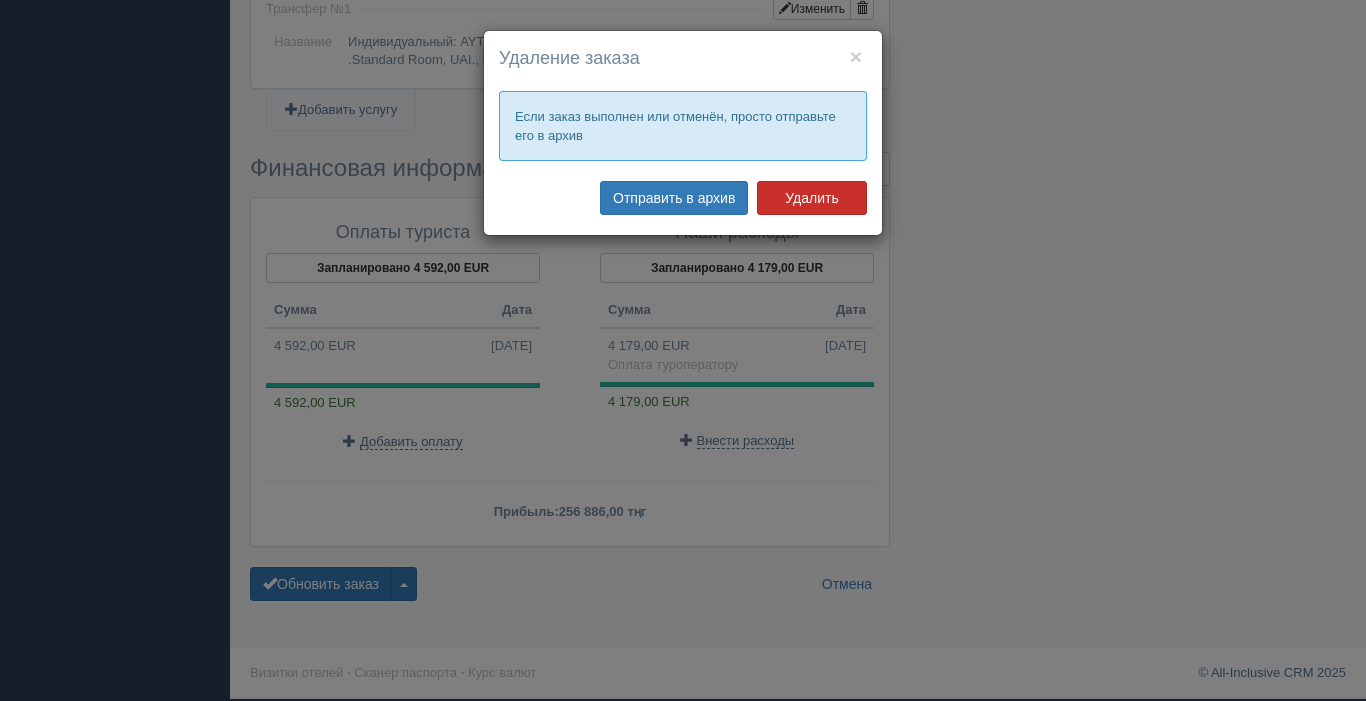 click on "Удалить" at bounding box center [812, 198] 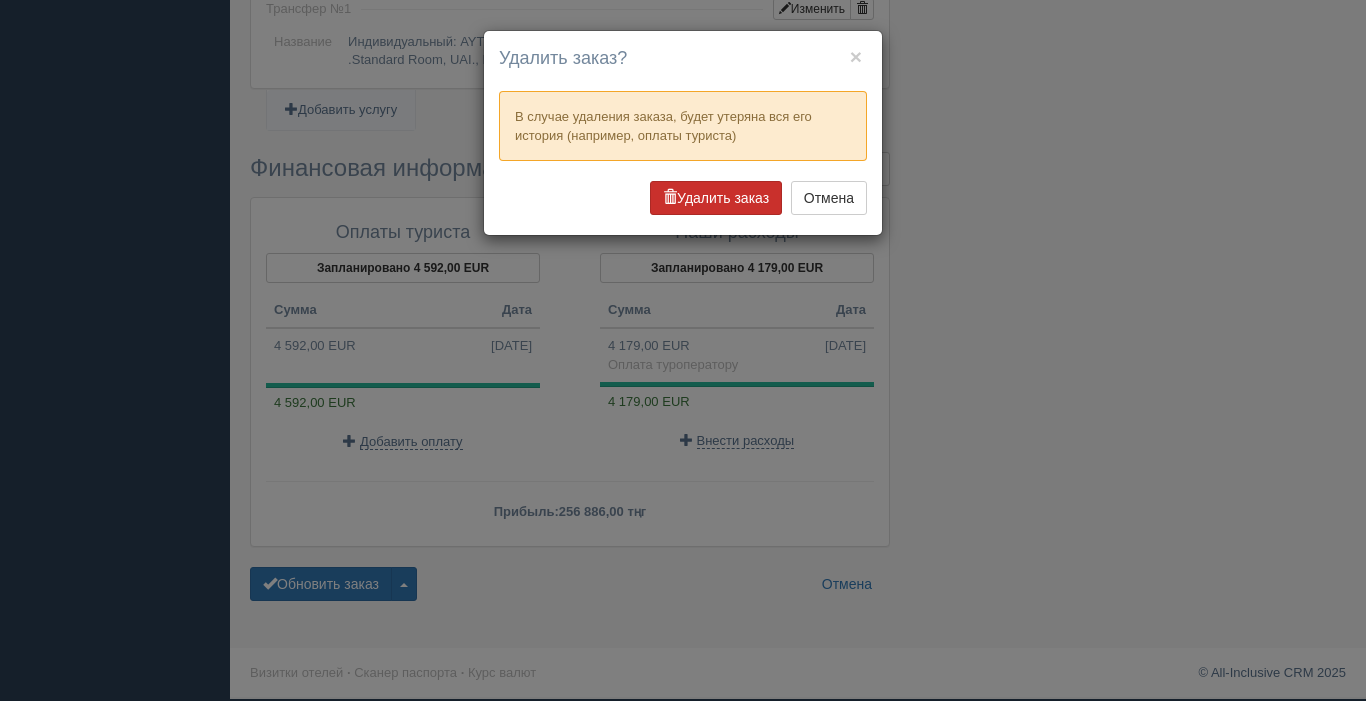 click on "Удалить заказ" at bounding box center [716, 198] 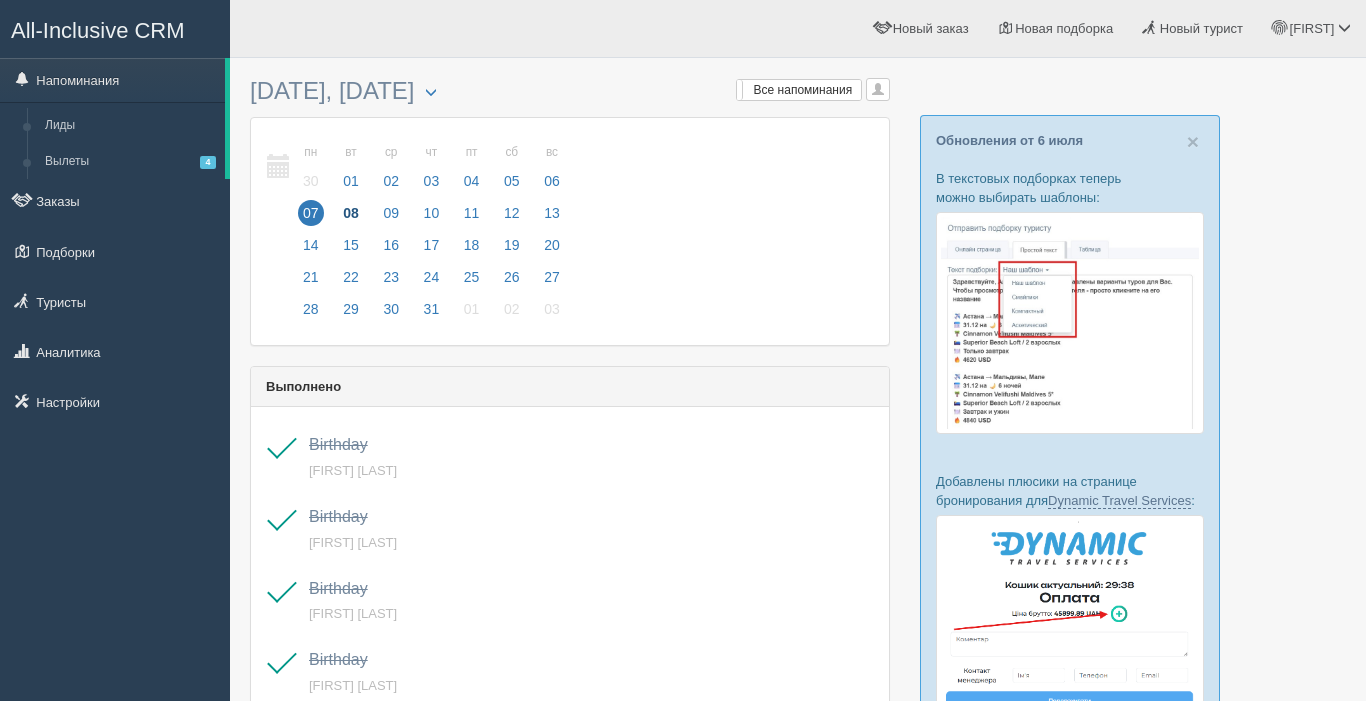 scroll, scrollTop: 0, scrollLeft: 0, axis: both 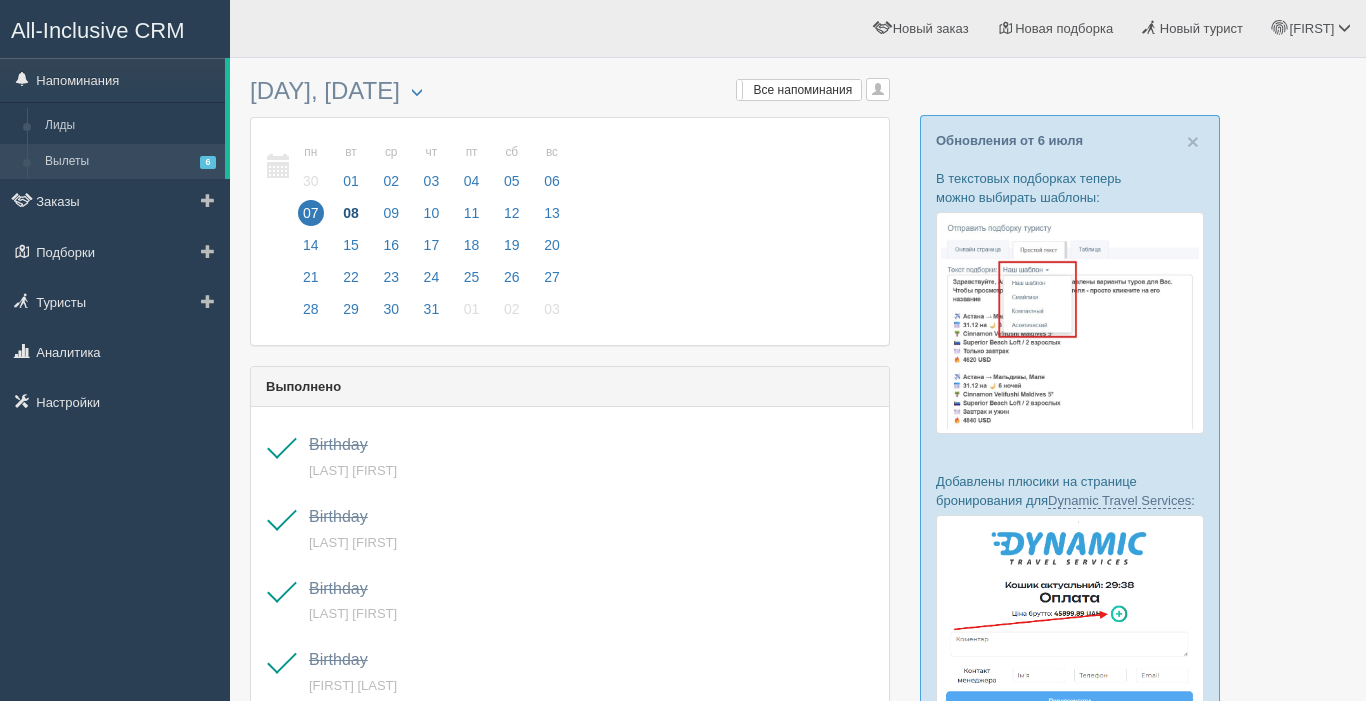 click on "Вылеты 6" at bounding box center (130, 162) 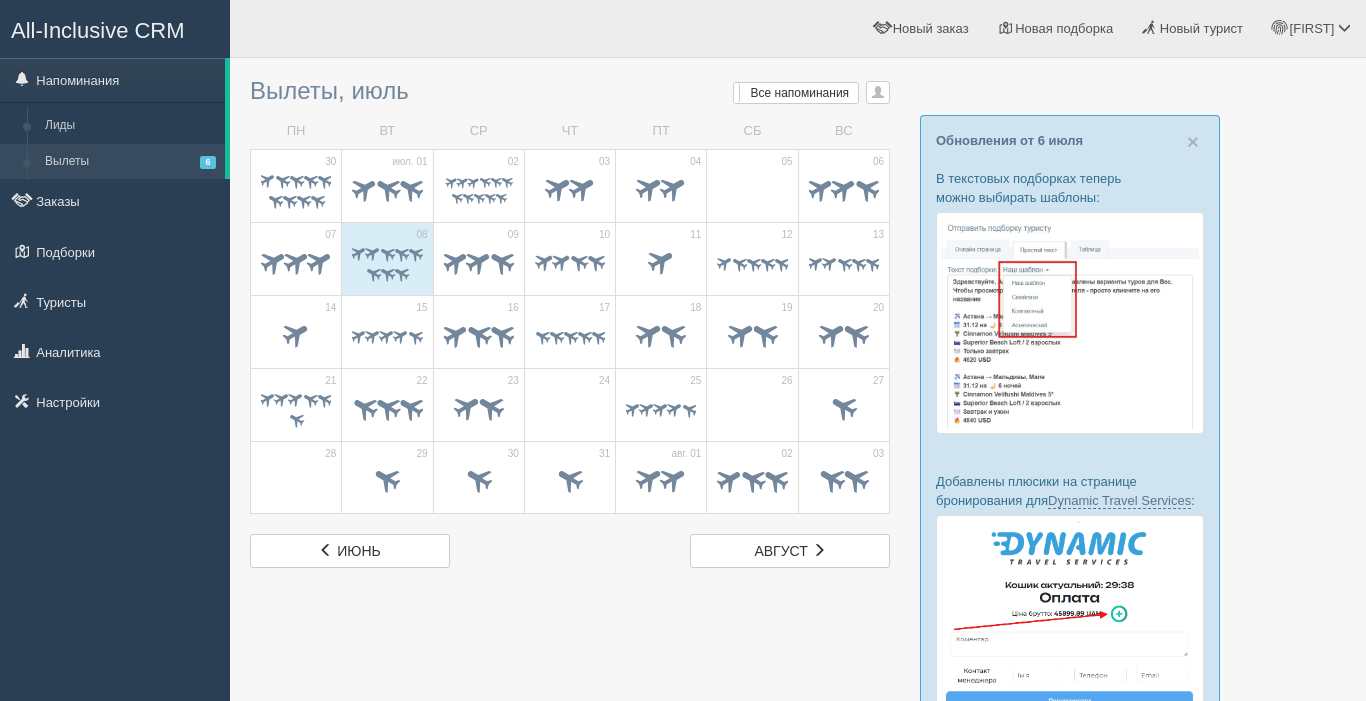 scroll, scrollTop: 0, scrollLeft: 0, axis: both 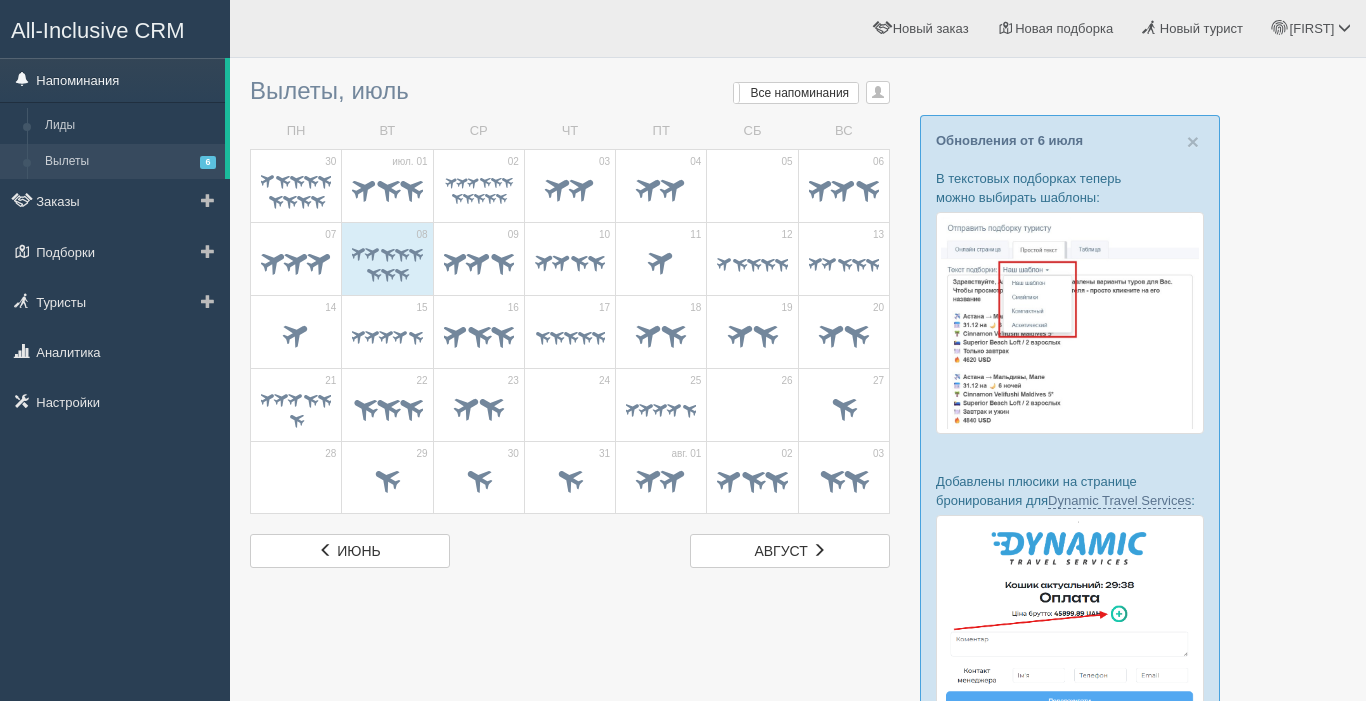 click on "Напоминания" at bounding box center [112, 80] 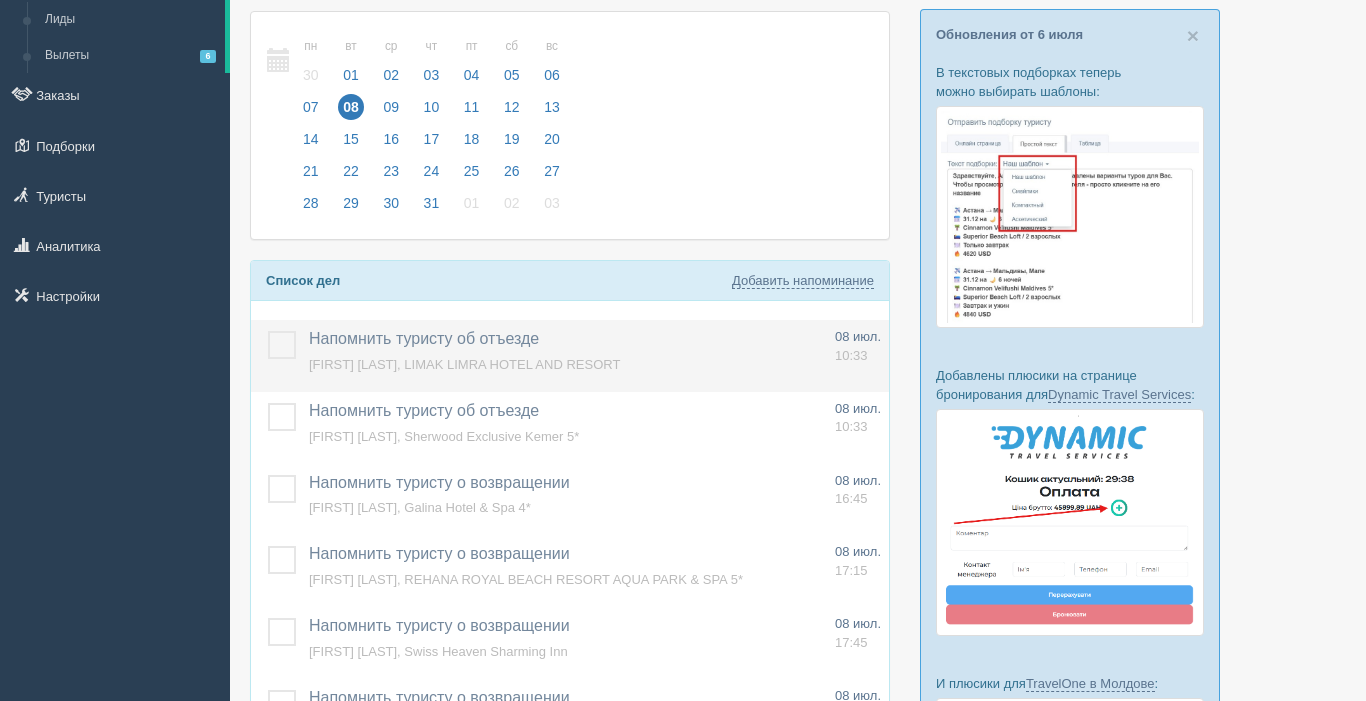 scroll, scrollTop: 156, scrollLeft: 0, axis: vertical 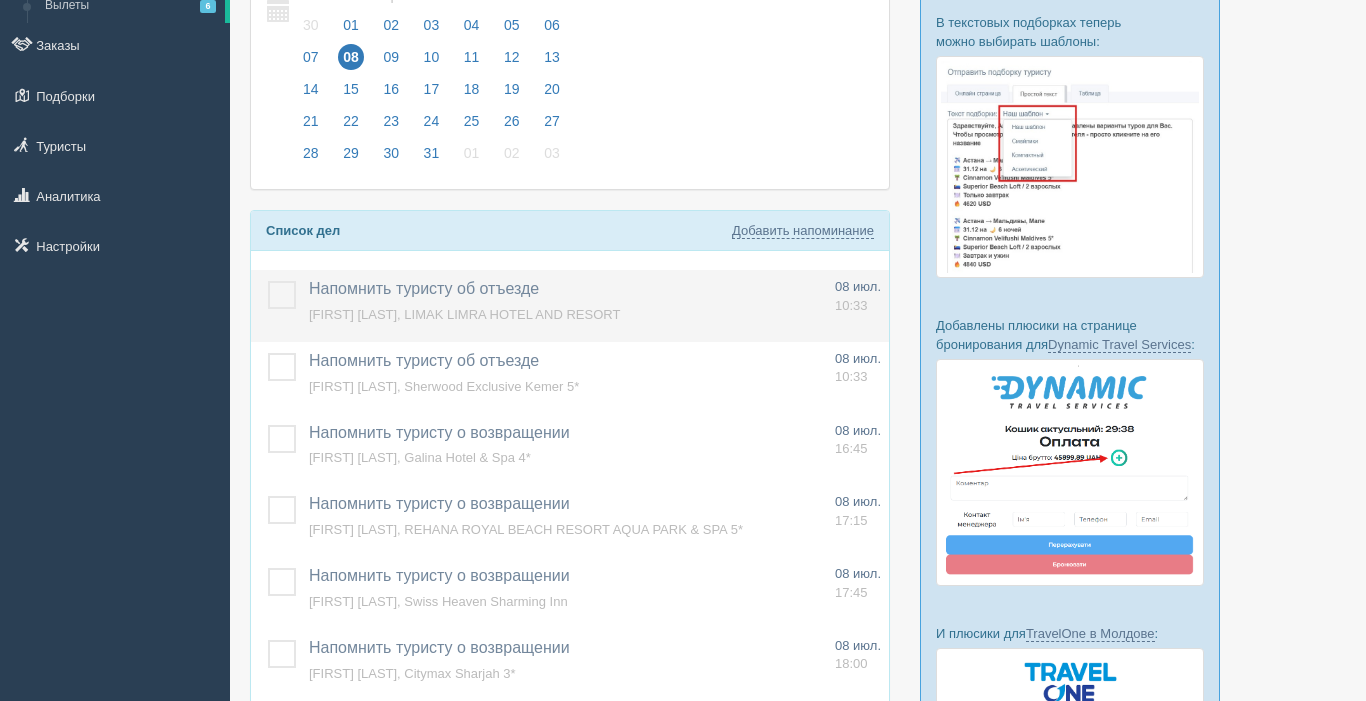 click on "[FIRST] [LAST], LIMAK LIMRA HOTEL AND RESORT" at bounding box center (464, 314) 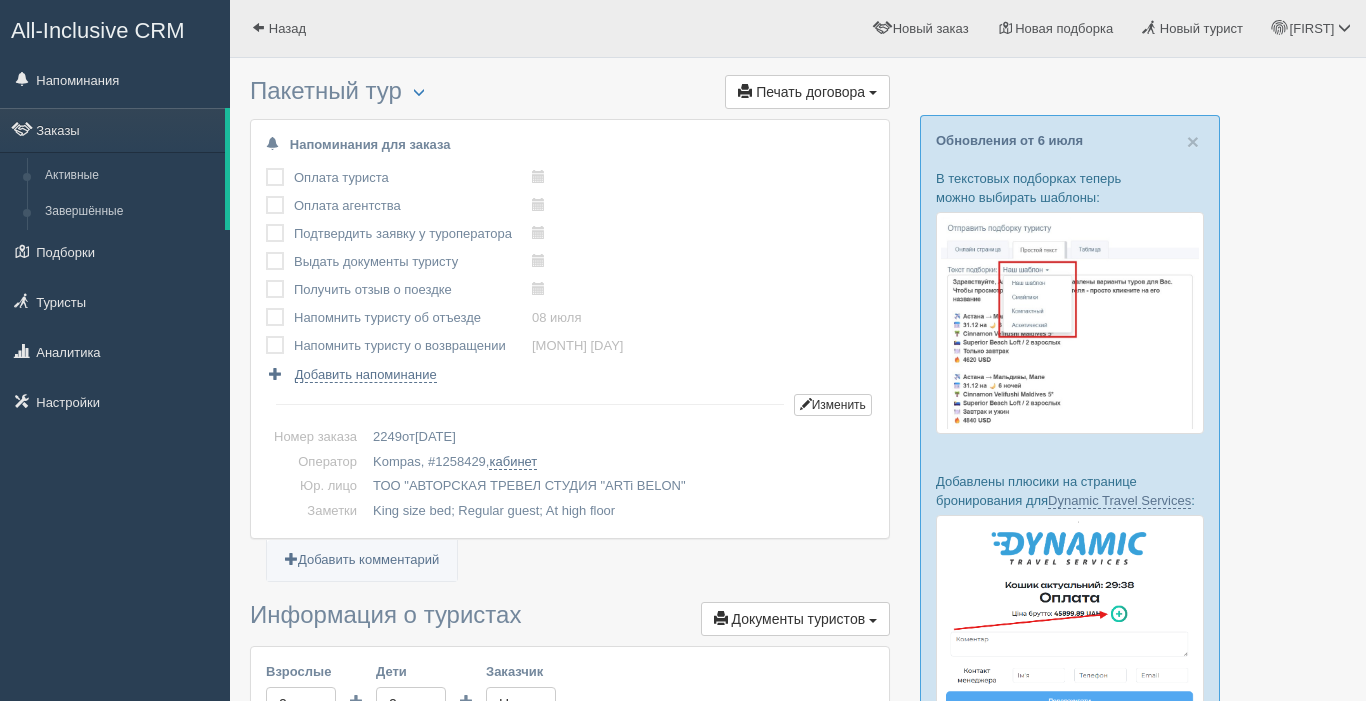 scroll, scrollTop: 28, scrollLeft: 0, axis: vertical 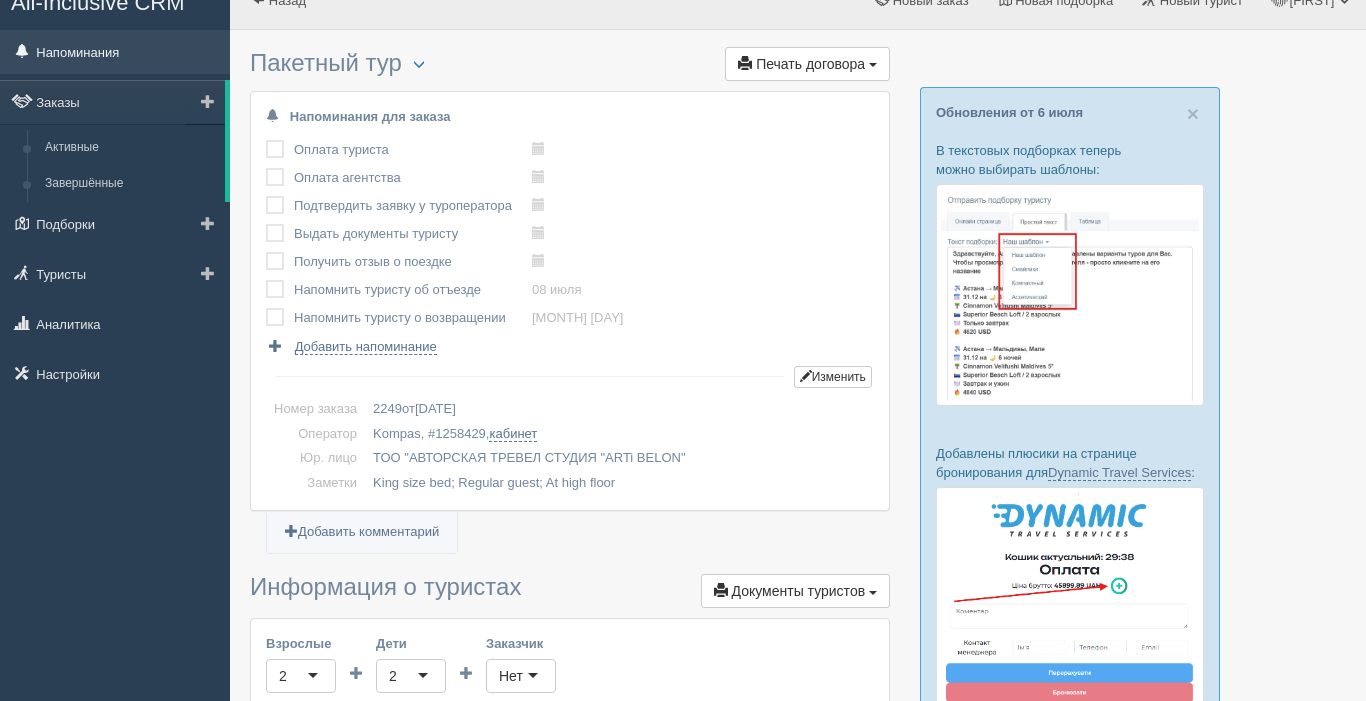 click on "Напоминания" at bounding box center [115, 52] 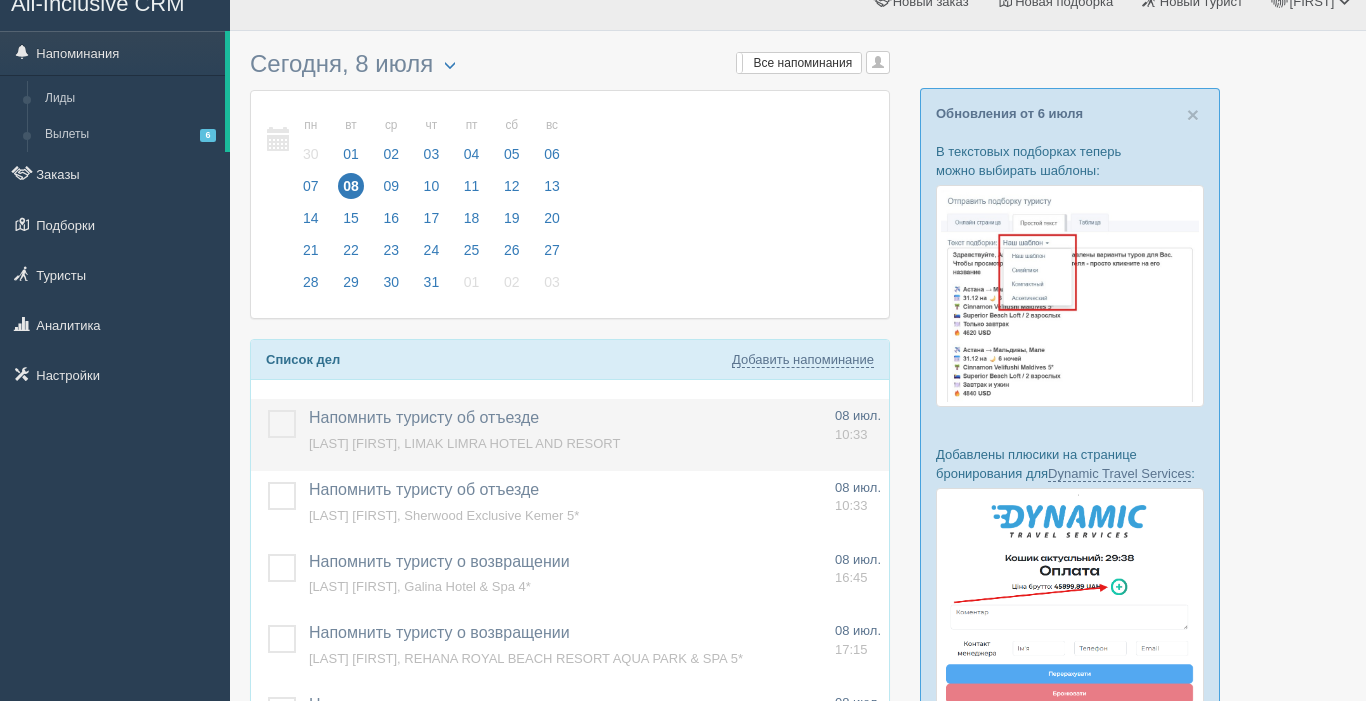 scroll, scrollTop: 28, scrollLeft: 0, axis: vertical 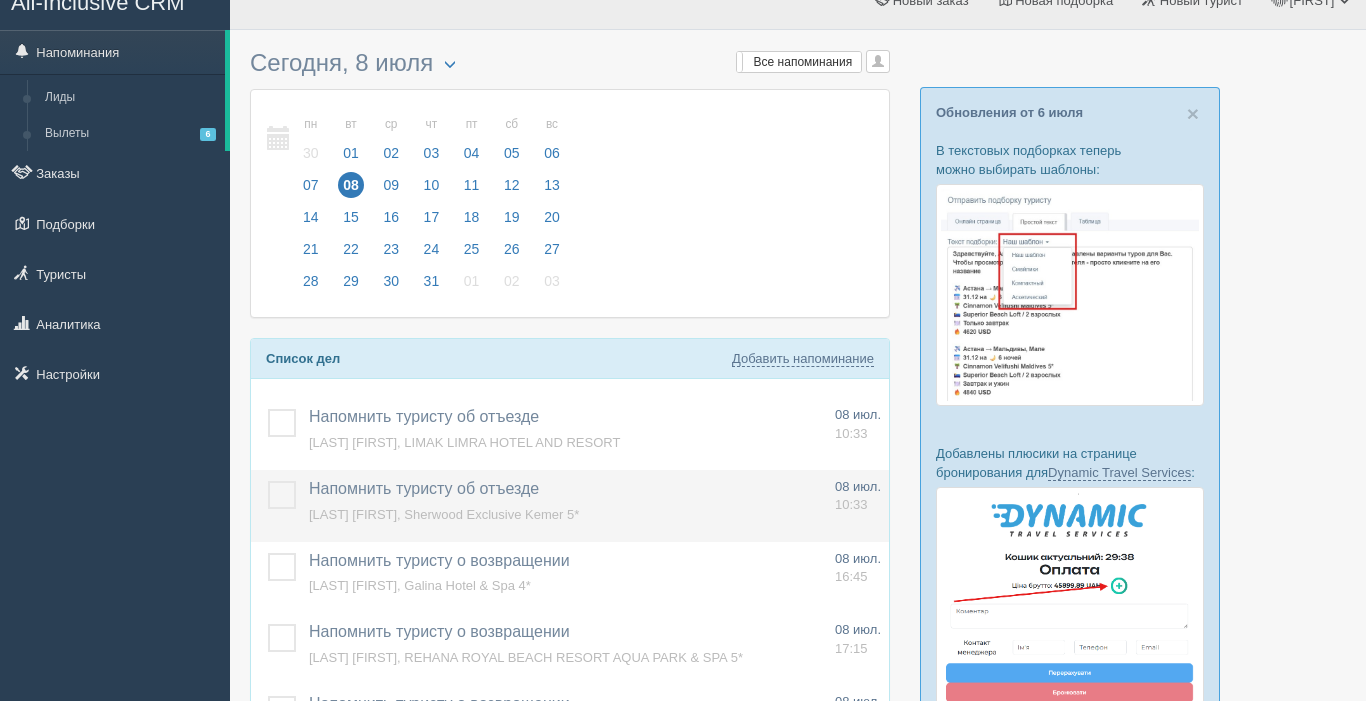 click on "[LAST] [FIRST], Sherwood Exclusive Kemer 5*" at bounding box center [444, 514] 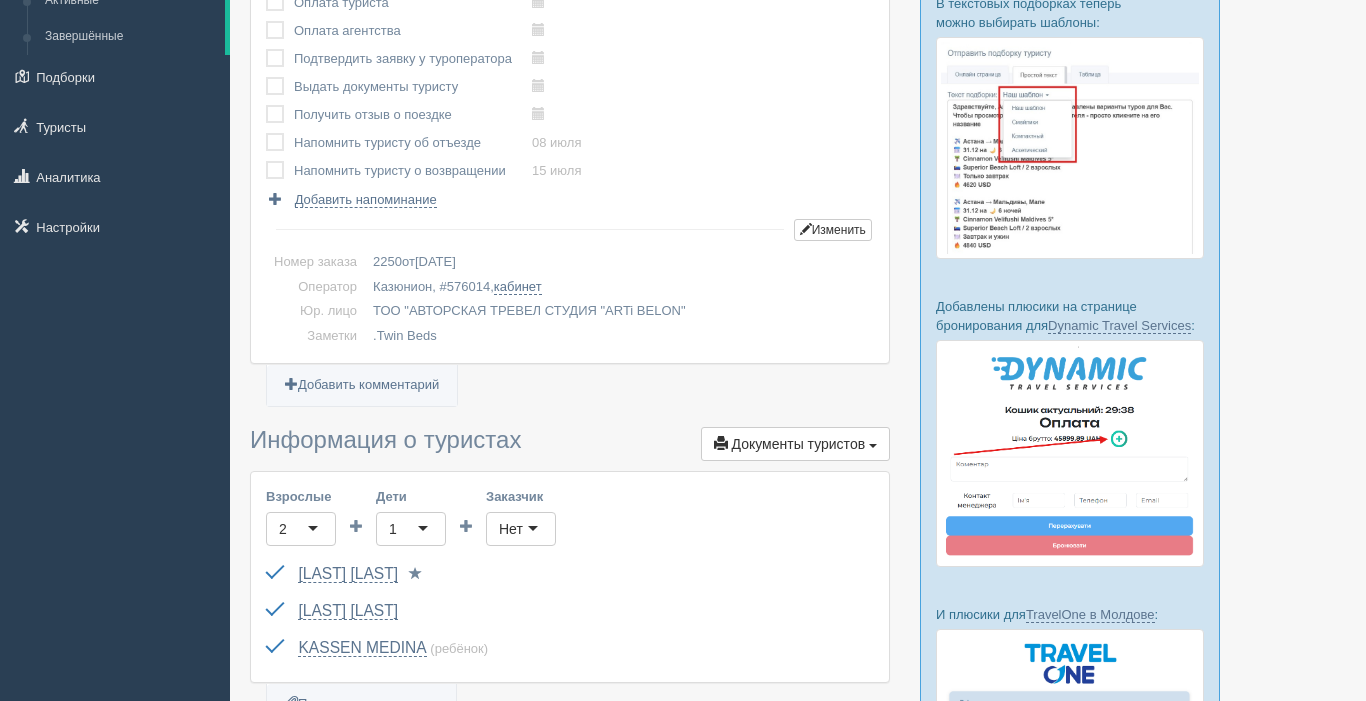 scroll, scrollTop: 0, scrollLeft: 0, axis: both 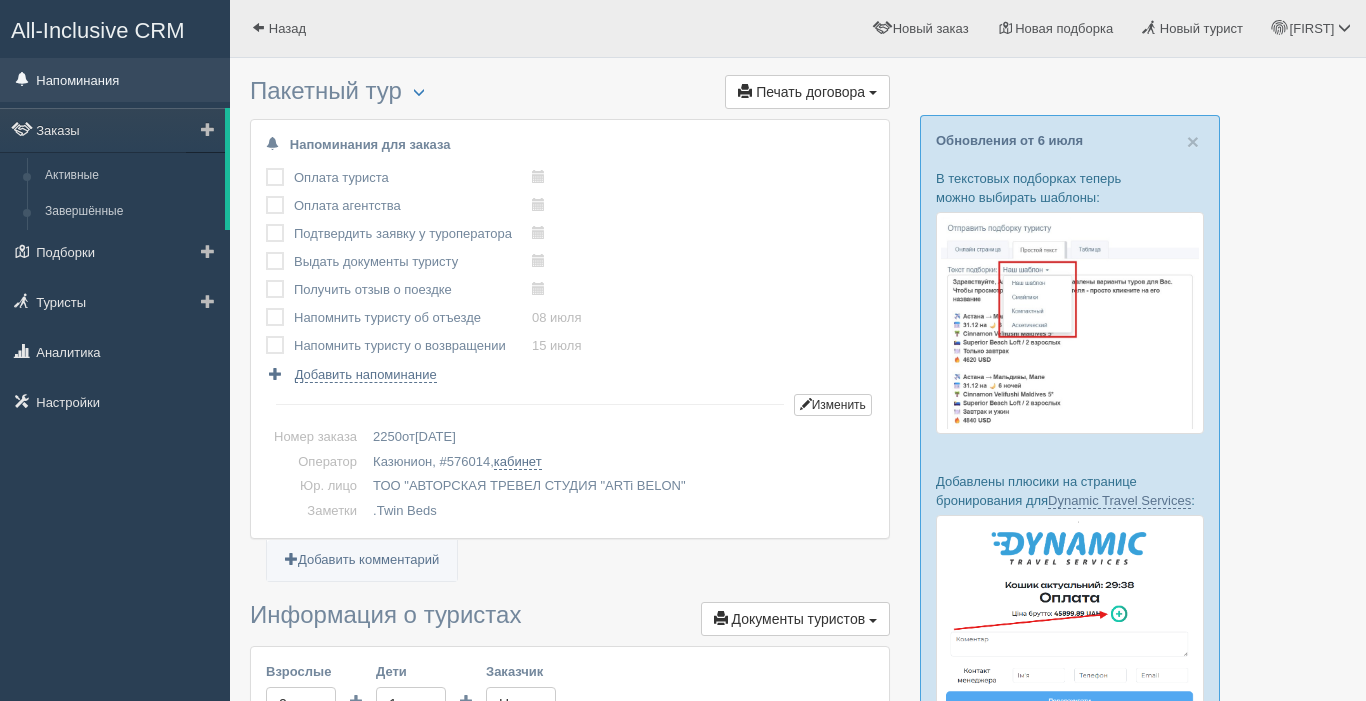click on "Напоминания" at bounding box center (115, 80) 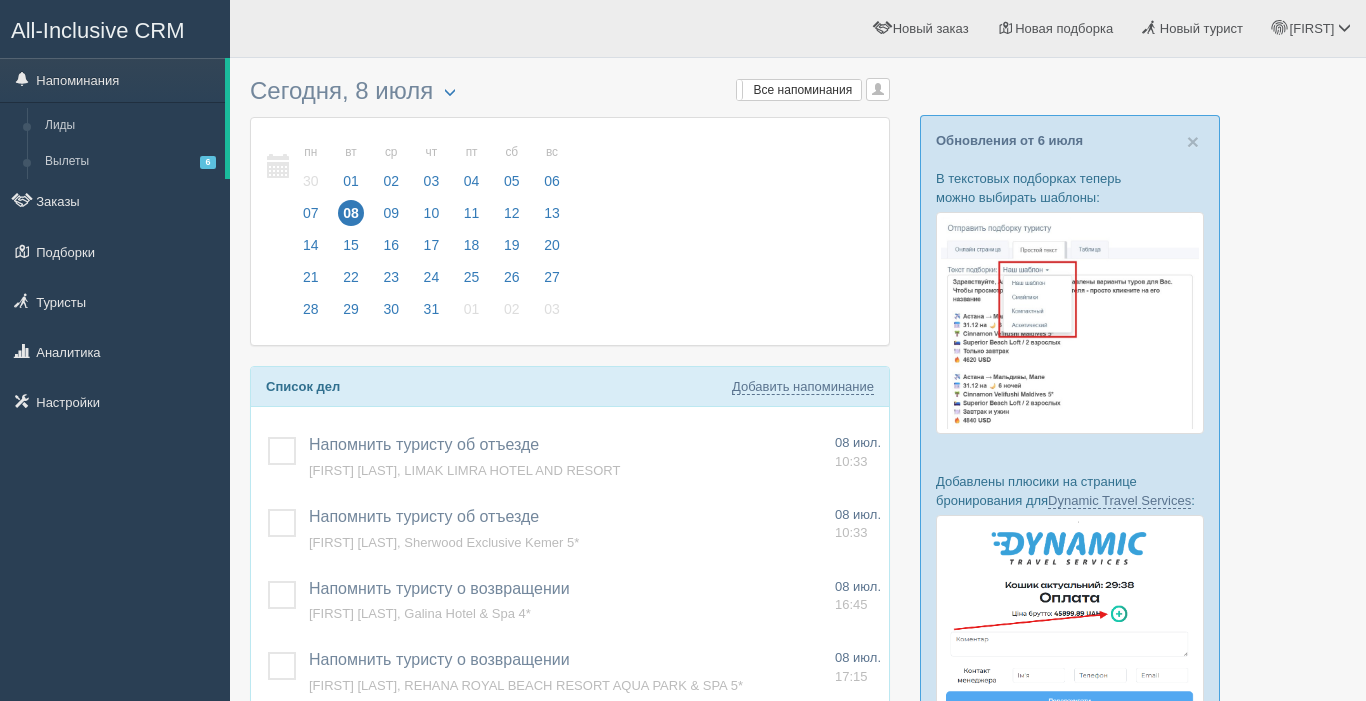scroll, scrollTop: 0, scrollLeft: 0, axis: both 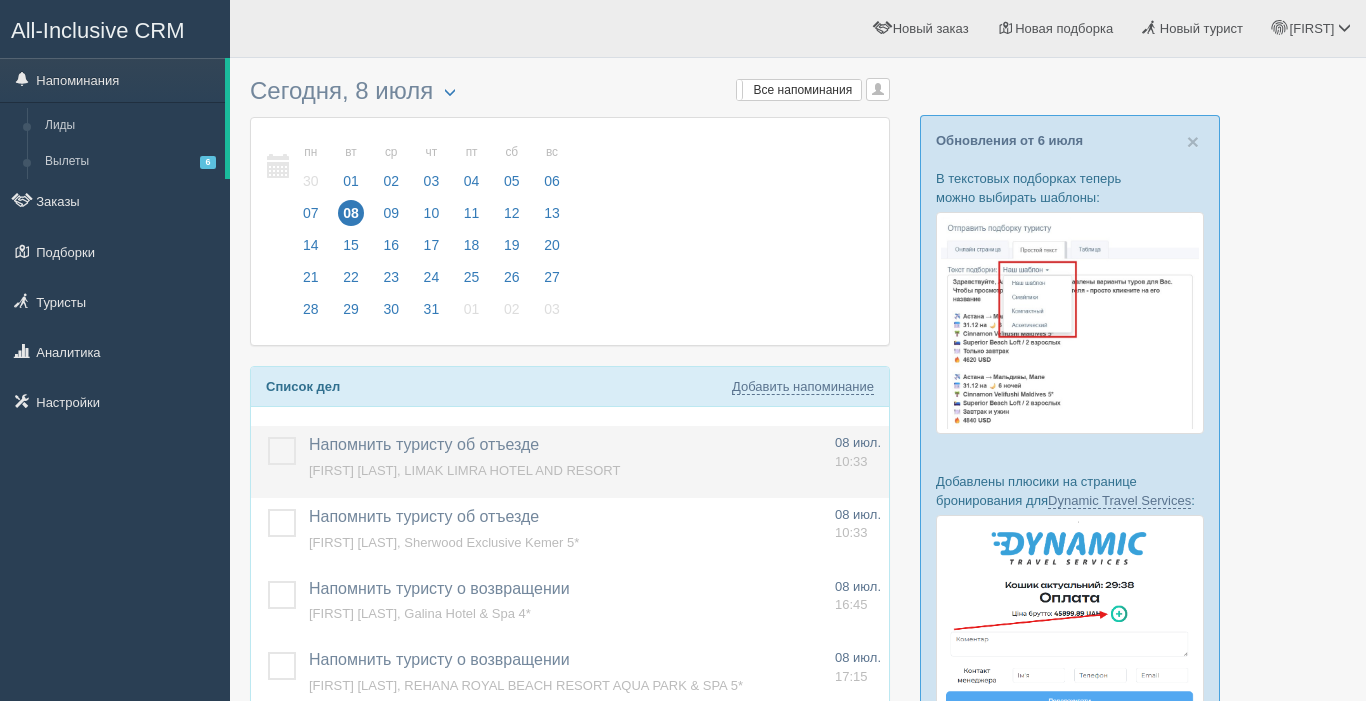 click on "[FIRST] [LAST], LIMAK LIMRA HOTEL AND RESORT" at bounding box center [464, 470] 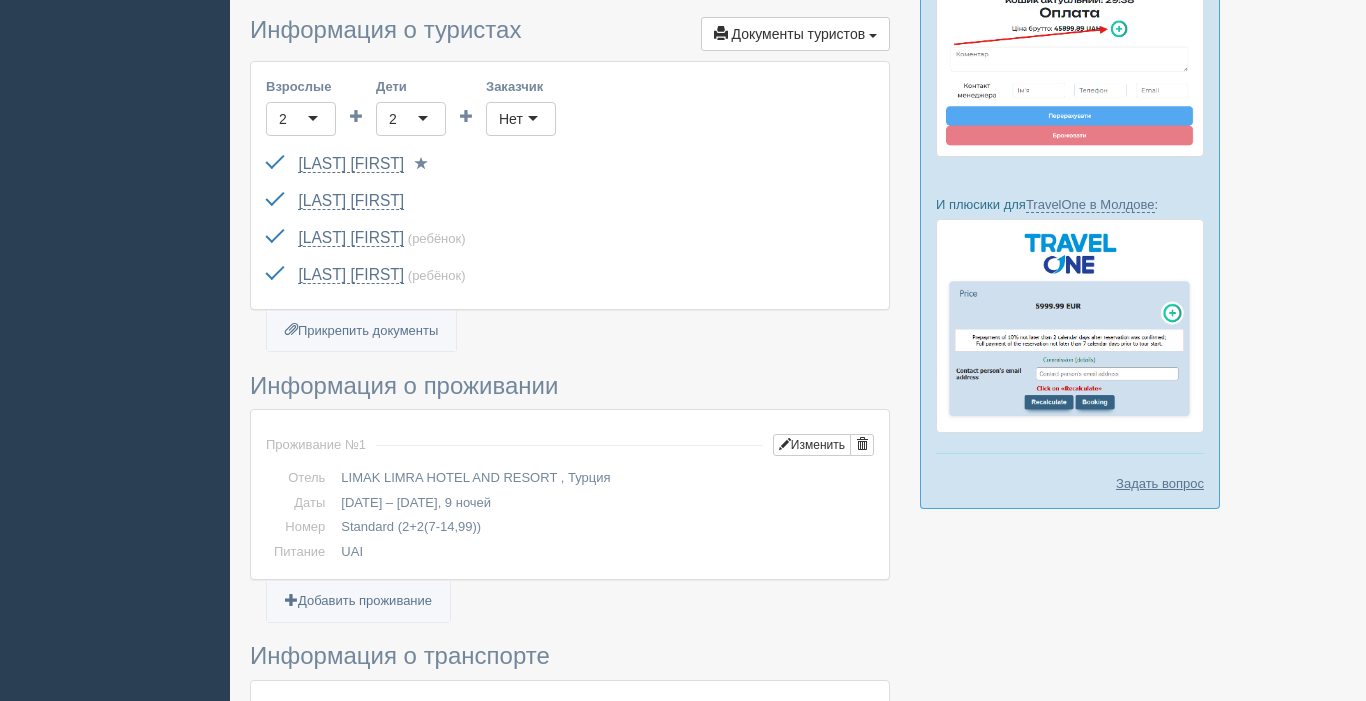 scroll, scrollTop: 0, scrollLeft: 0, axis: both 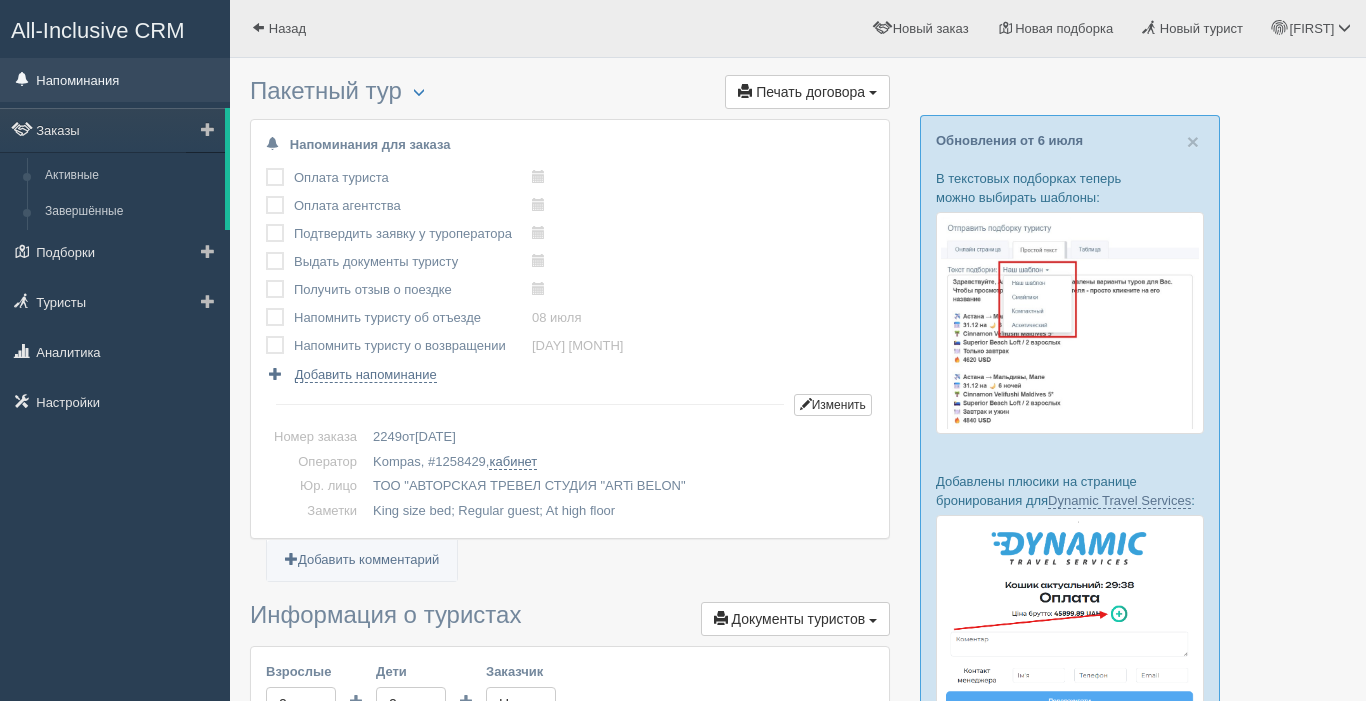 click on "Напоминания" at bounding box center [115, 80] 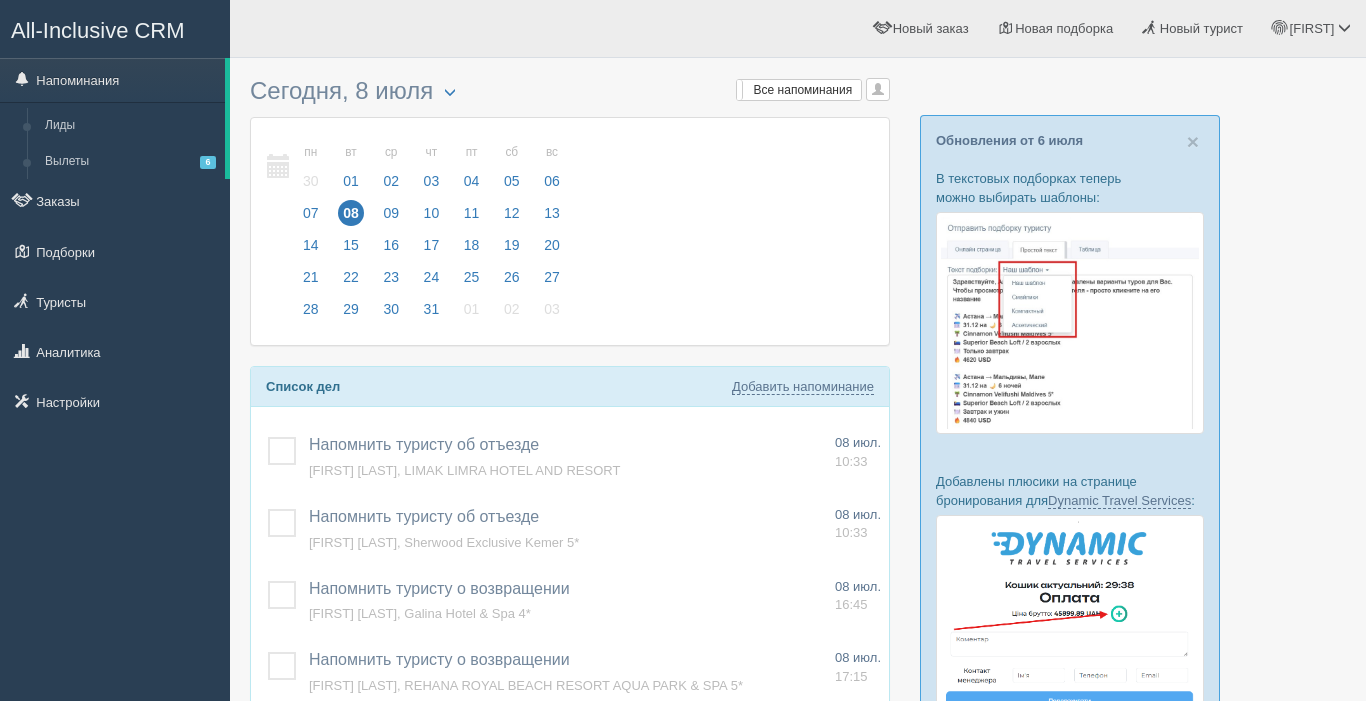 scroll, scrollTop: 0, scrollLeft: 0, axis: both 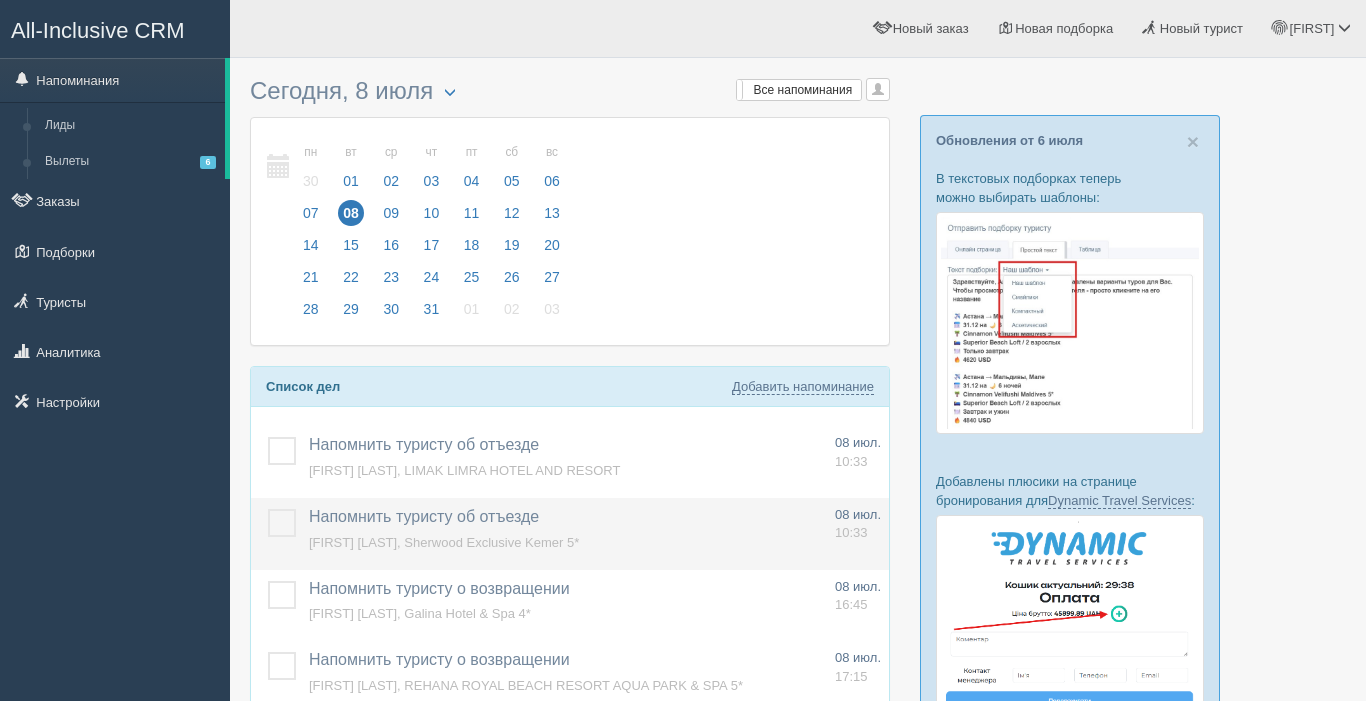 click on "[FIRST] [LAST], Sherwood Exclusive Kemer 5*" at bounding box center [444, 542] 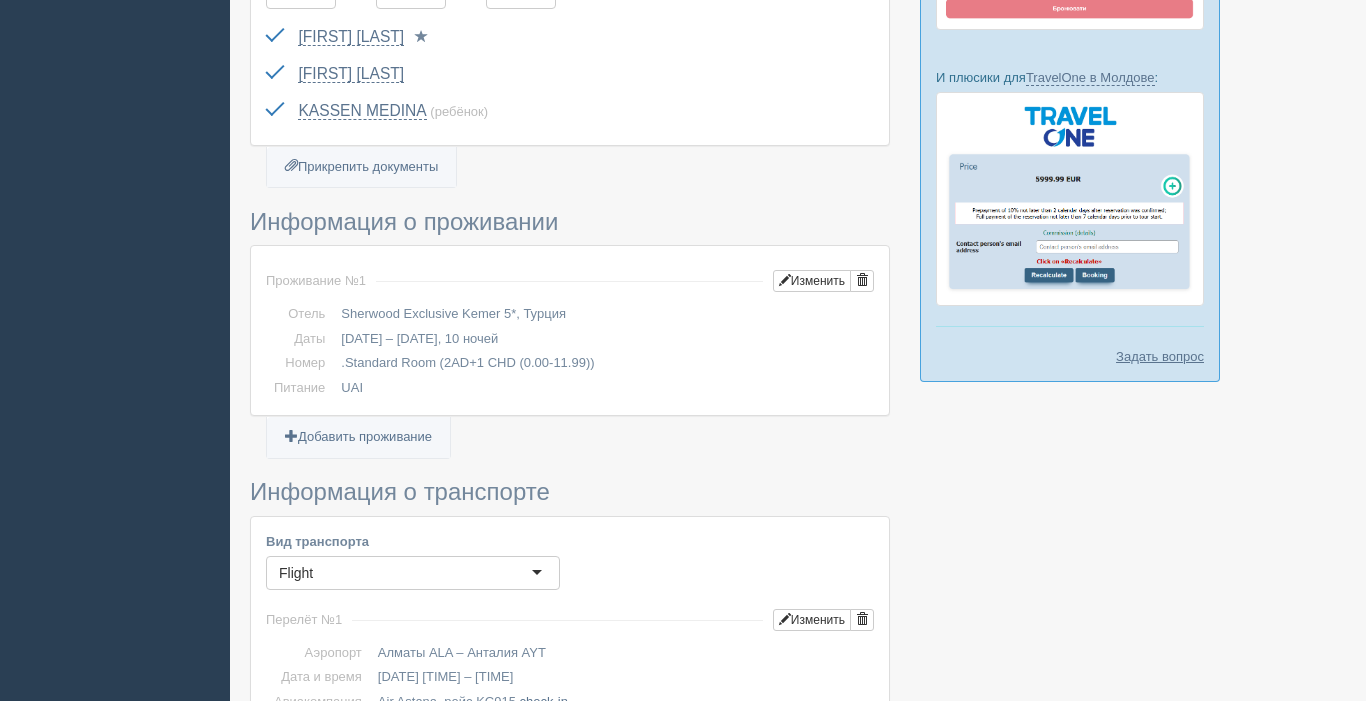 scroll, scrollTop: 0, scrollLeft: 0, axis: both 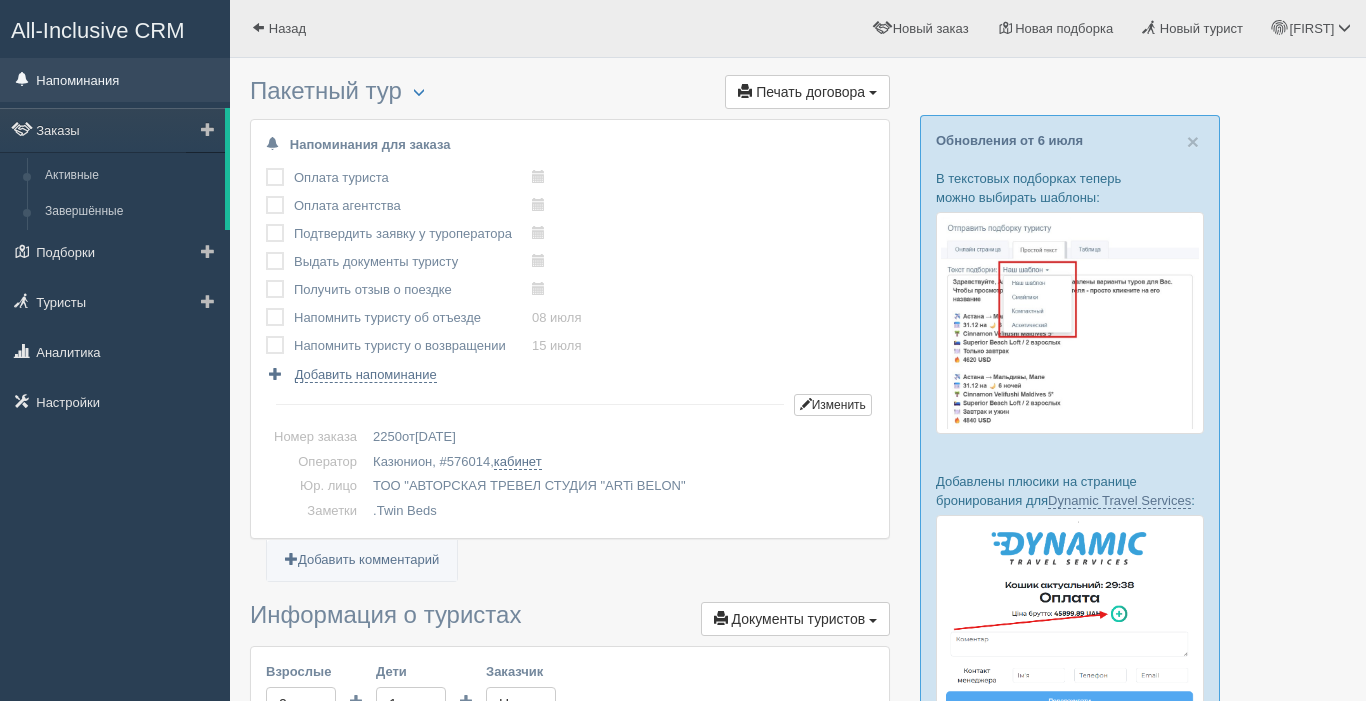 click on "Напоминания" at bounding box center [115, 80] 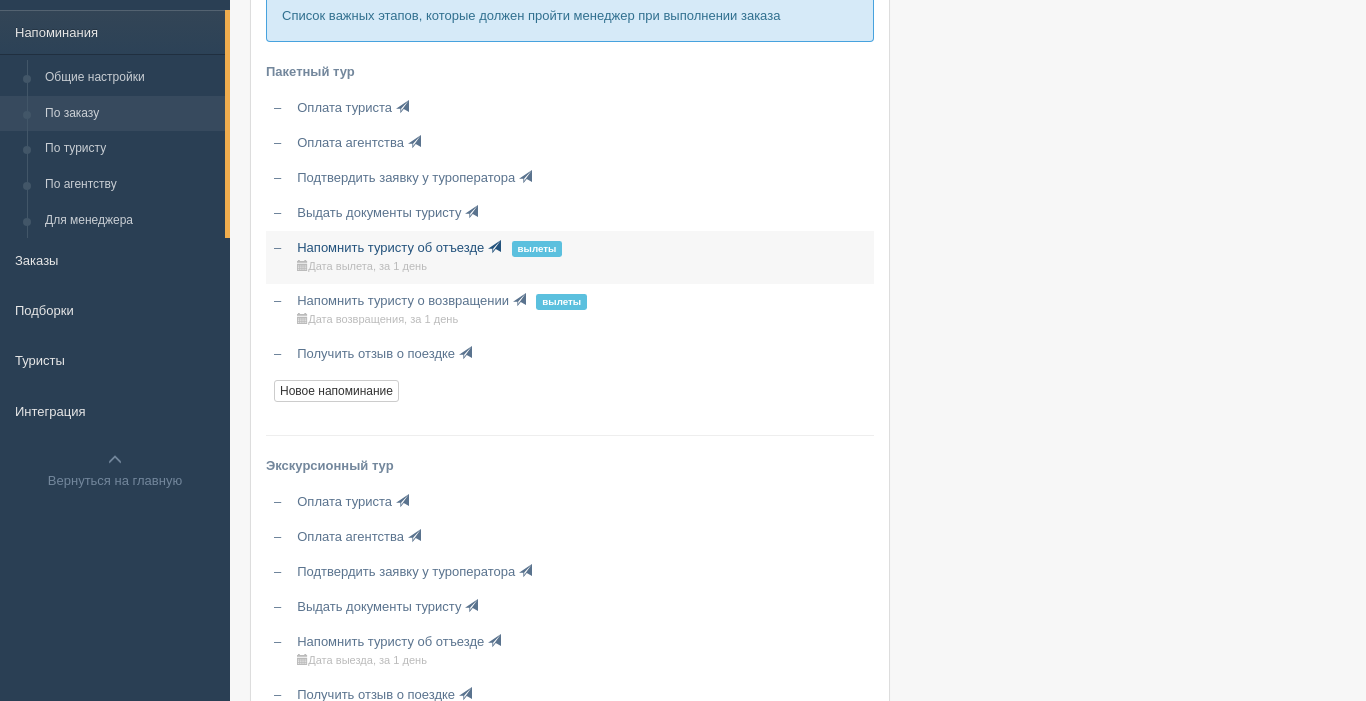 scroll, scrollTop: 142, scrollLeft: 0, axis: vertical 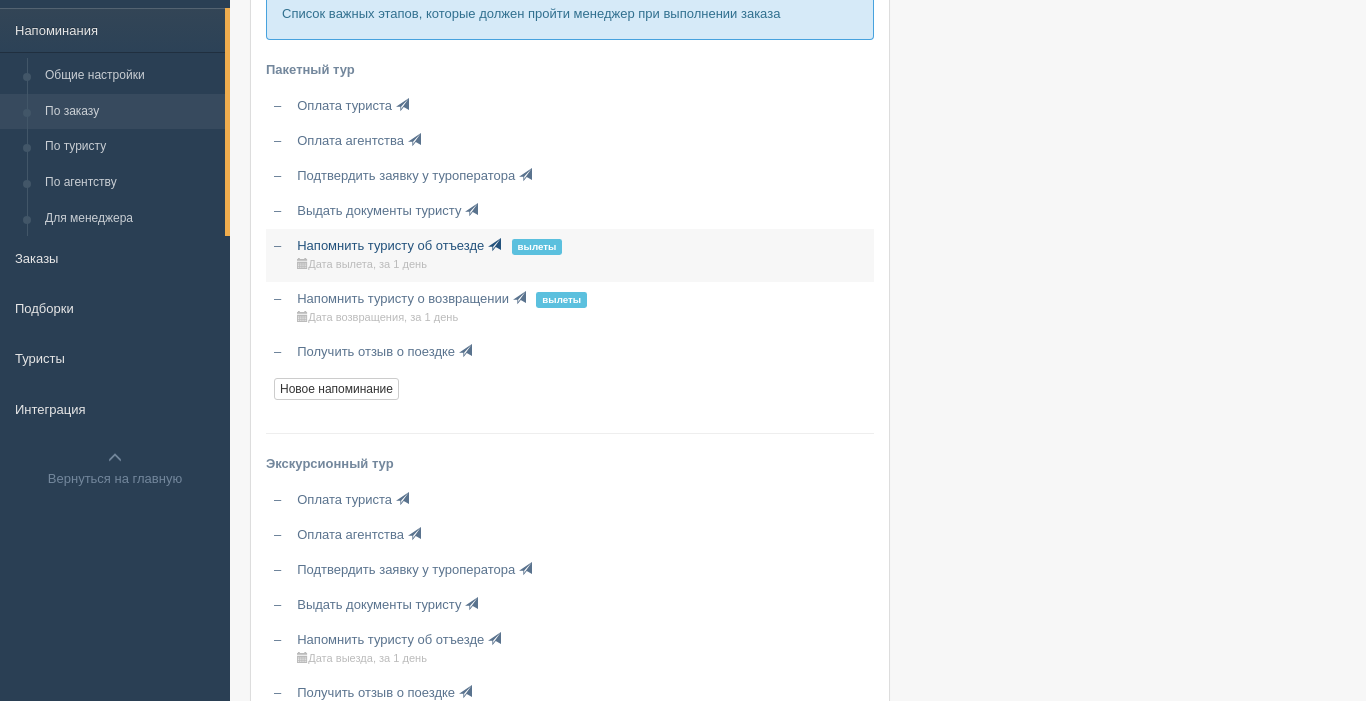 click on "Напомнить туристу об отъезде" at bounding box center (390, 245) 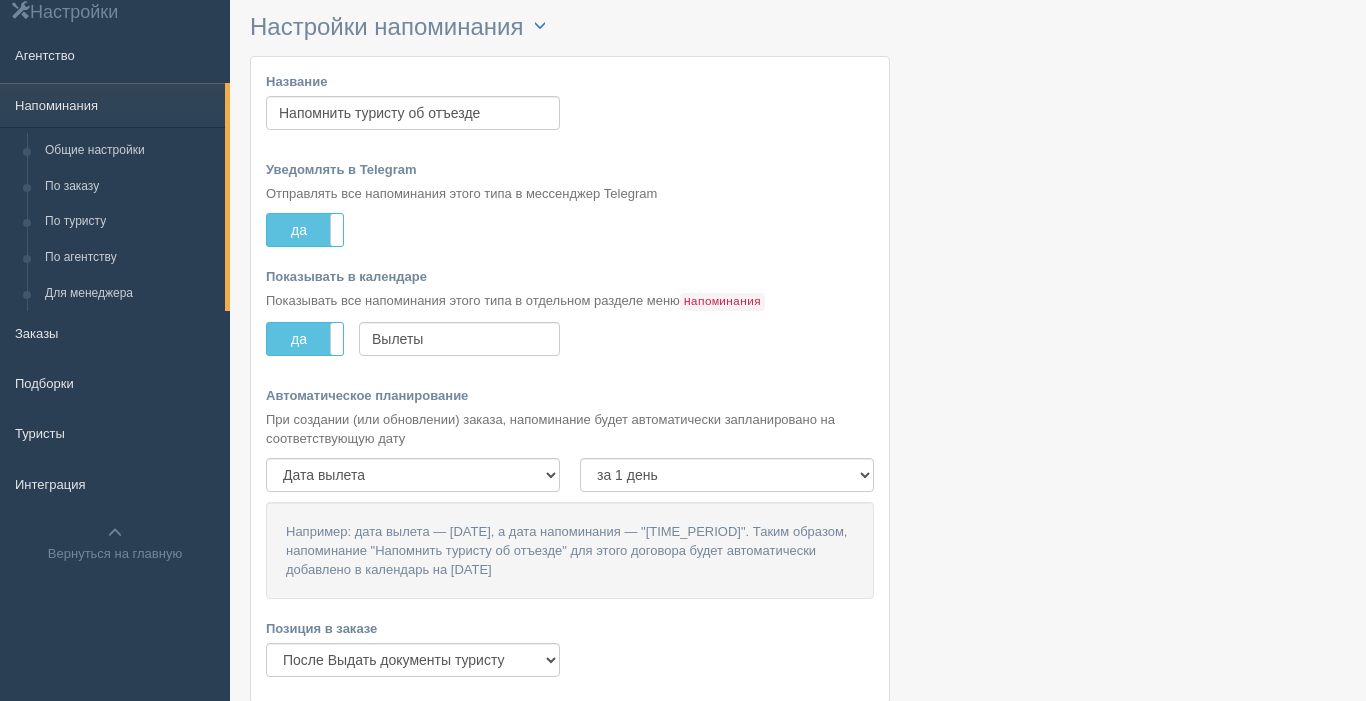 scroll, scrollTop: 0, scrollLeft: 0, axis: both 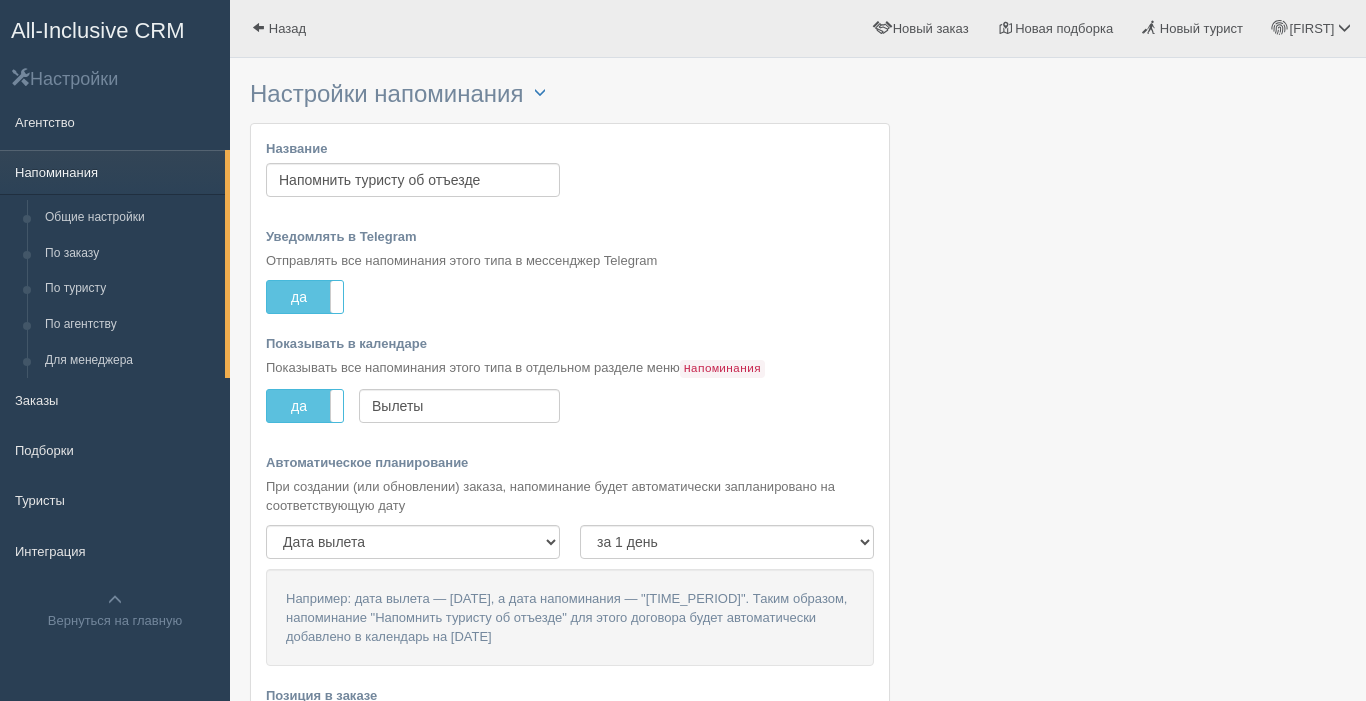 click on "Напоминания" at bounding box center (112, 172) 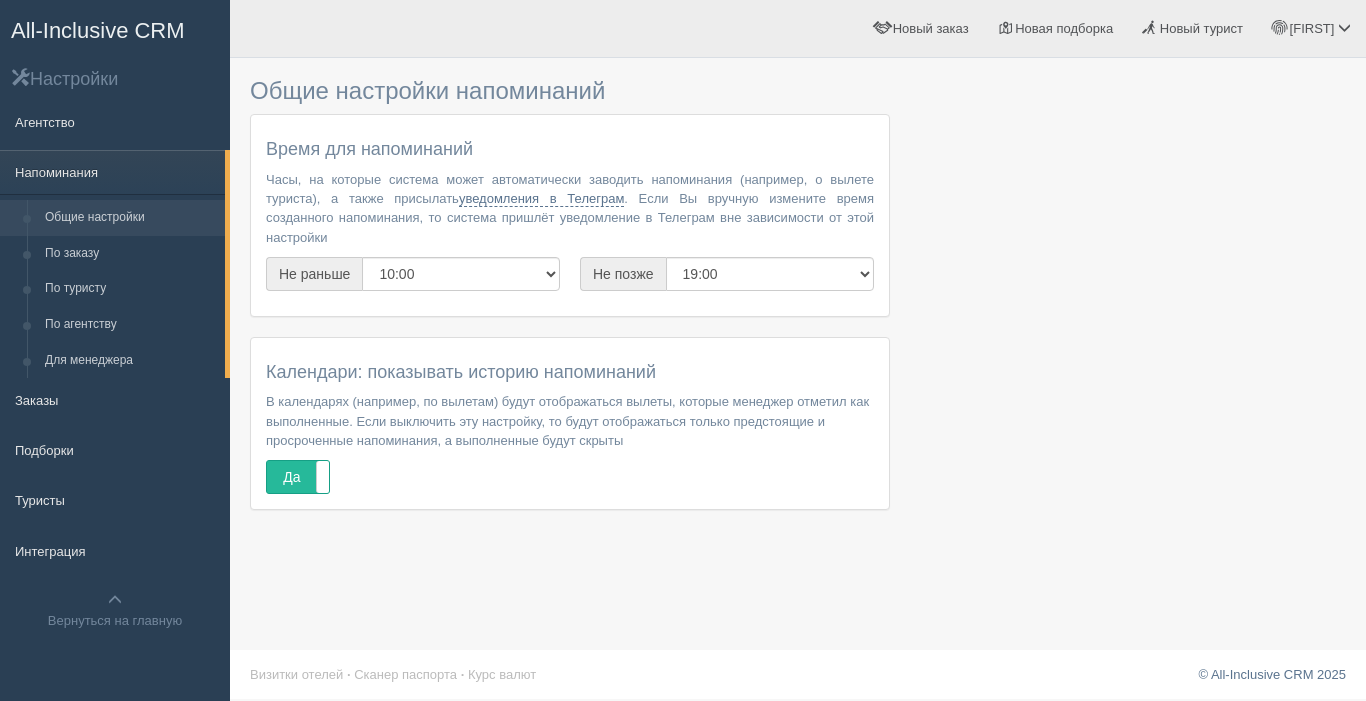 scroll, scrollTop: 0, scrollLeft: 0, axis: both 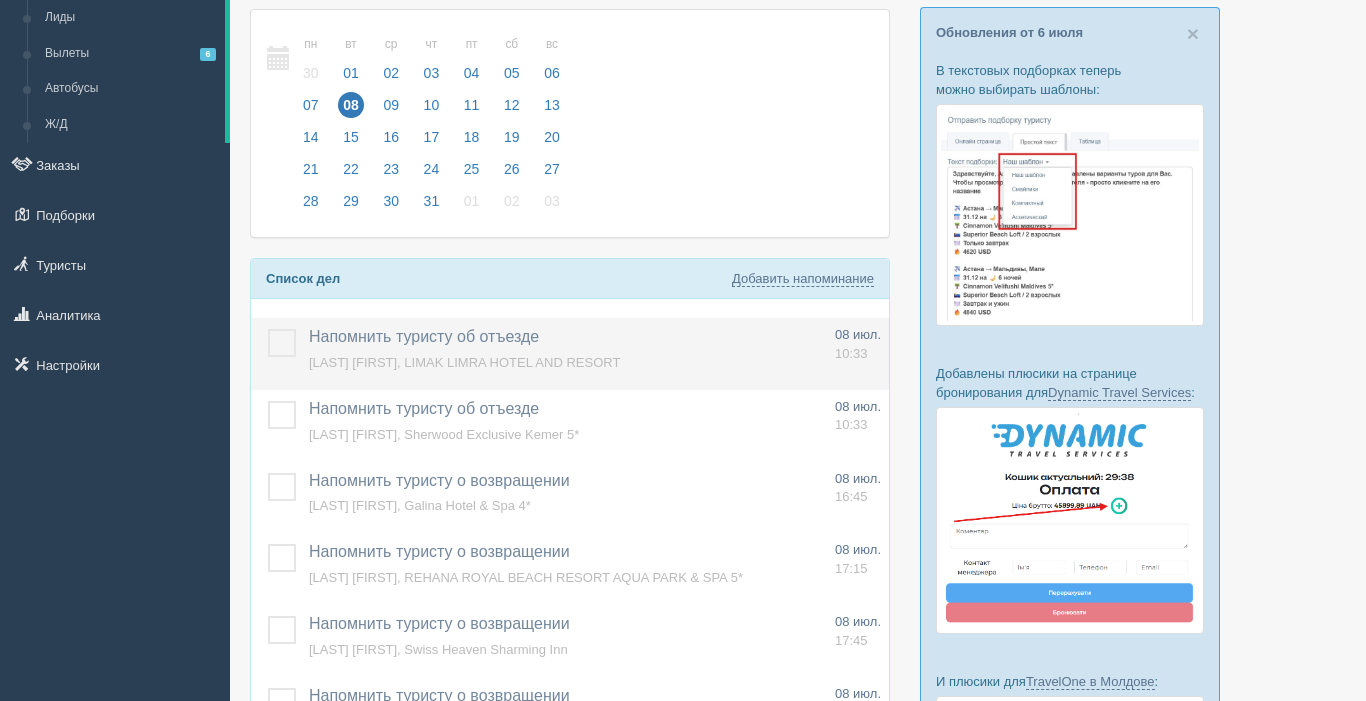 click at bounding box center [268, 329] 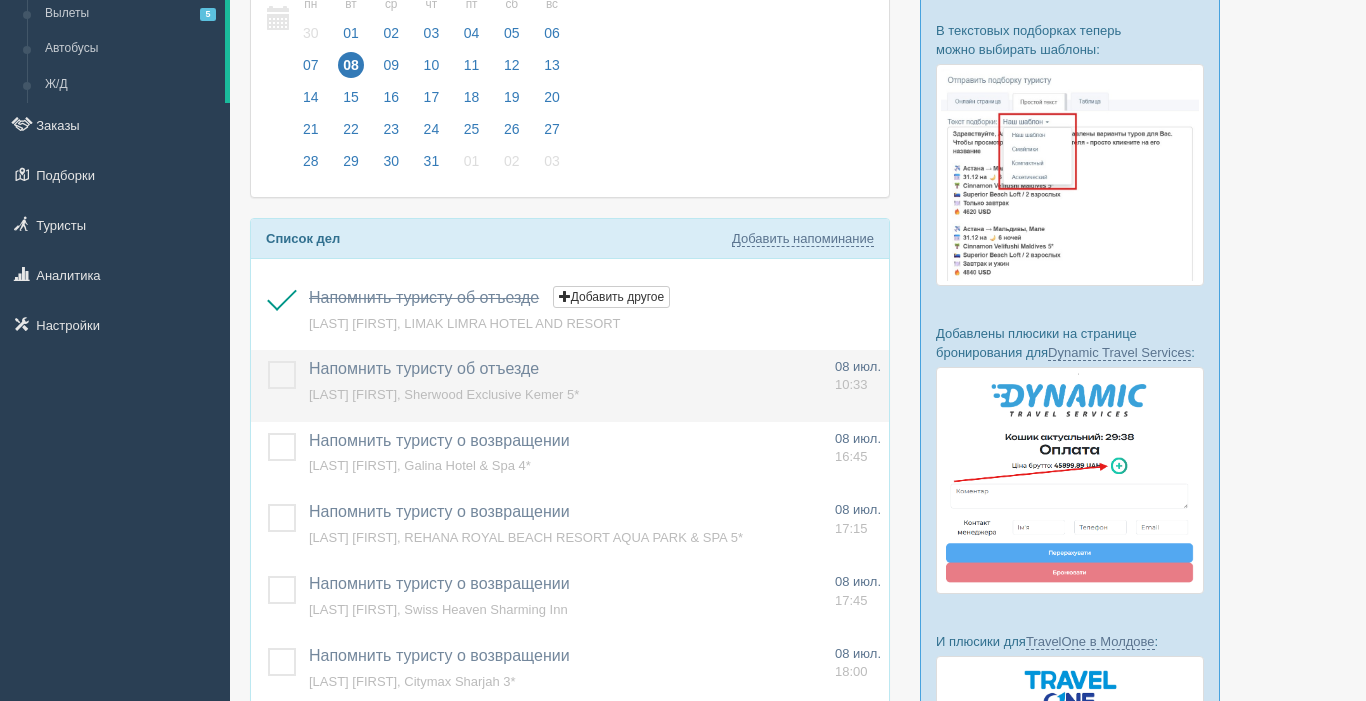 scroll, scrollTop: 167, scrollLeft: 0, axis: vertical 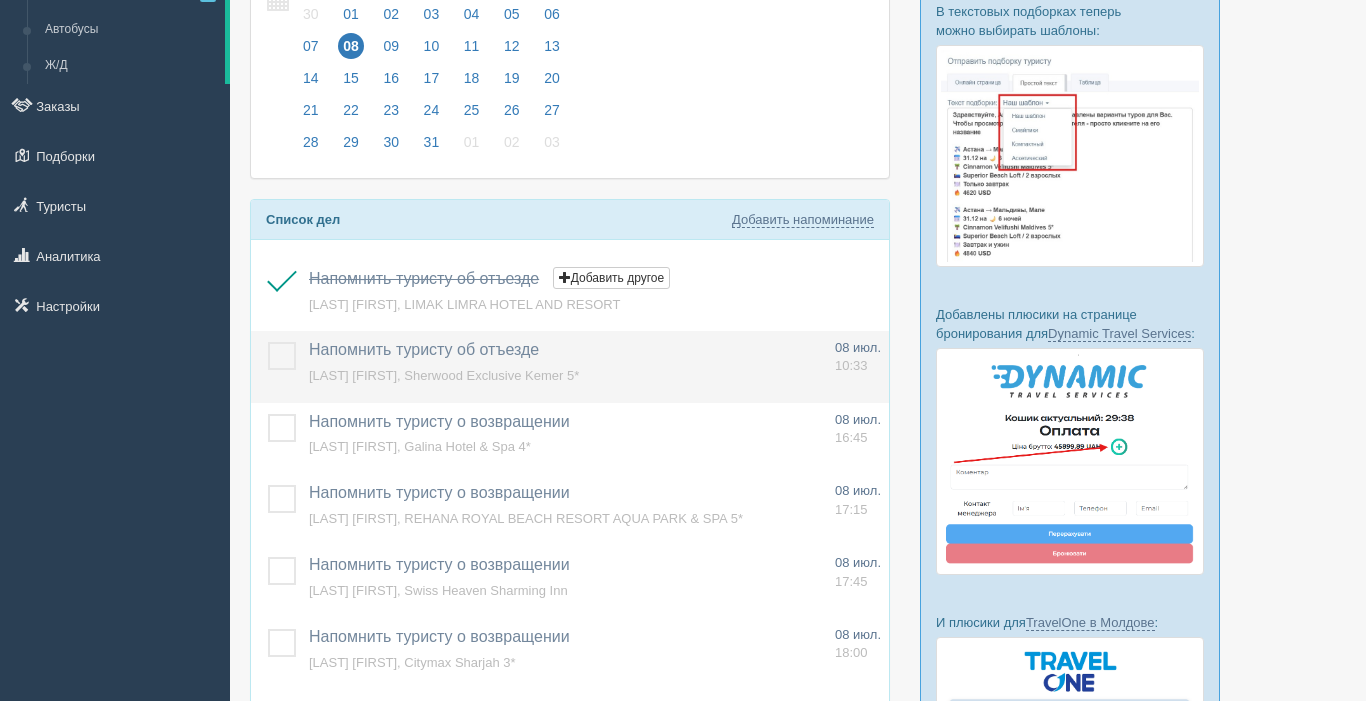 click at bounding box center (268, 342) 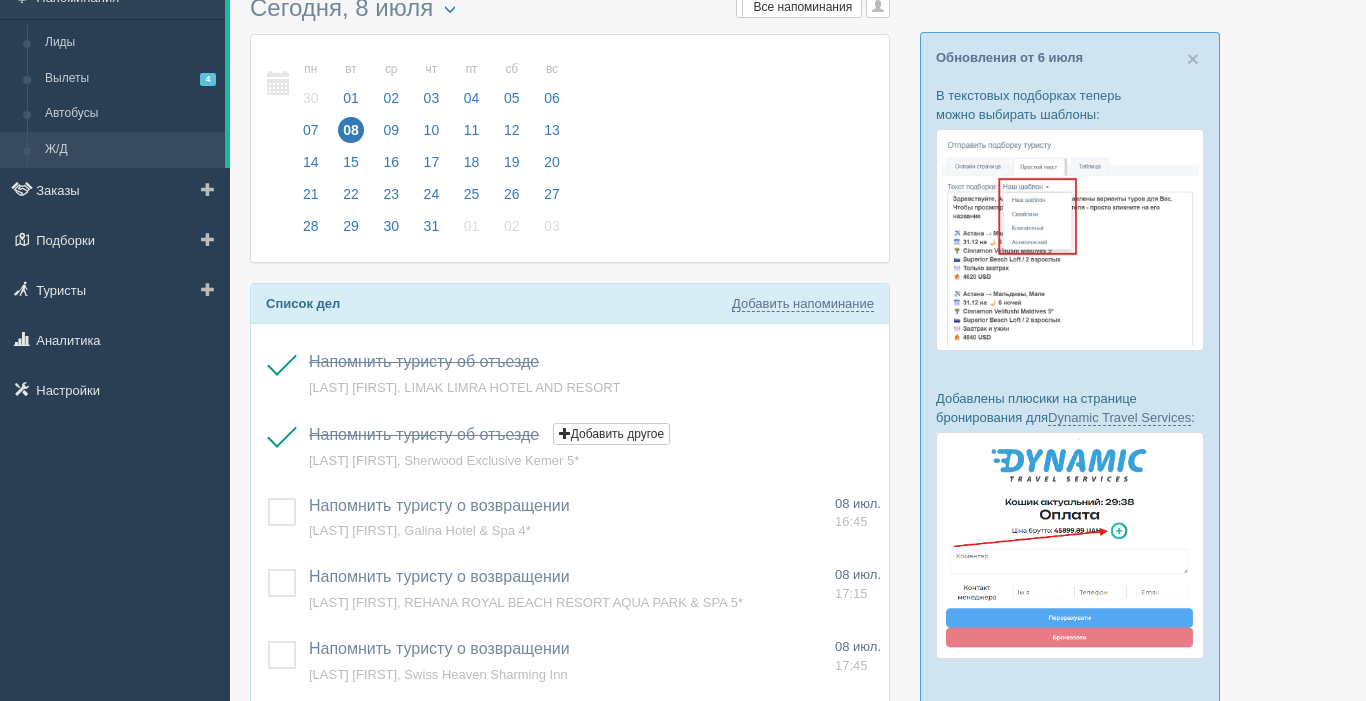 scroll, scrollTop: 0, scrollLeft: 0, axis: both 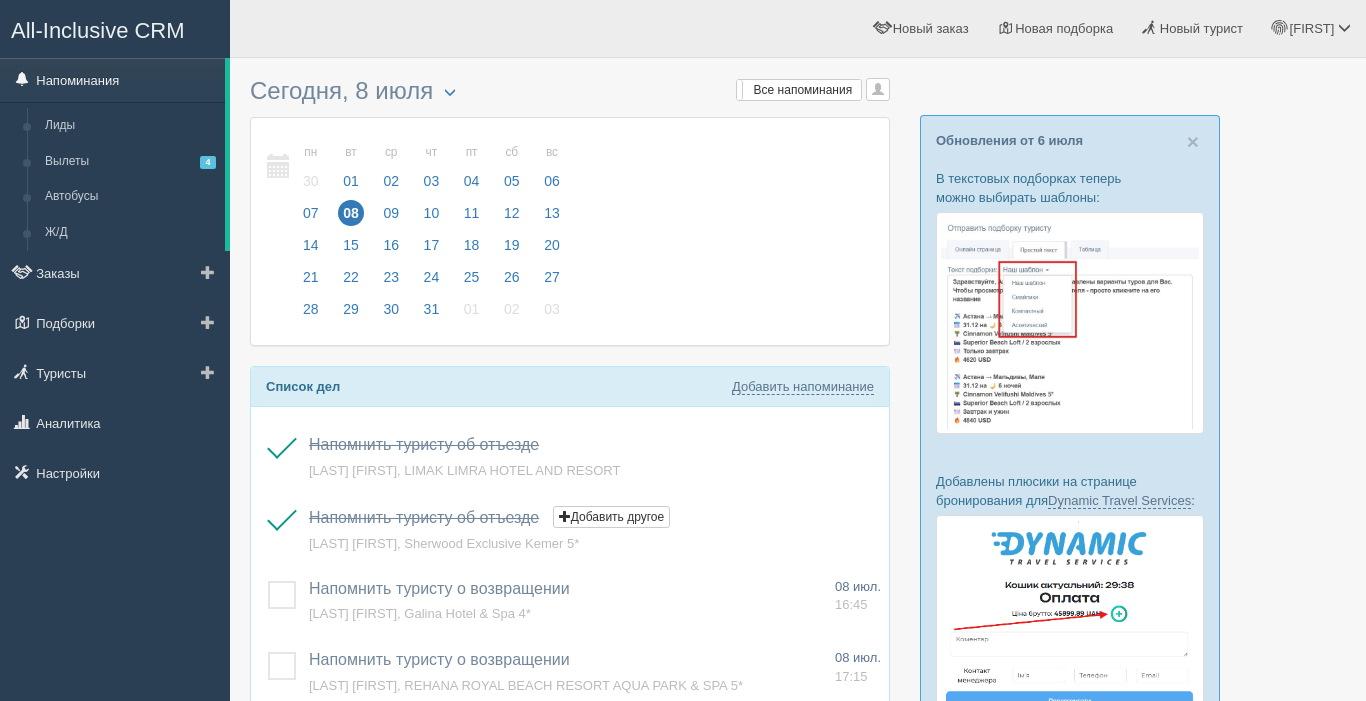 click on "Напоминания" at bounding box center [112, 80] 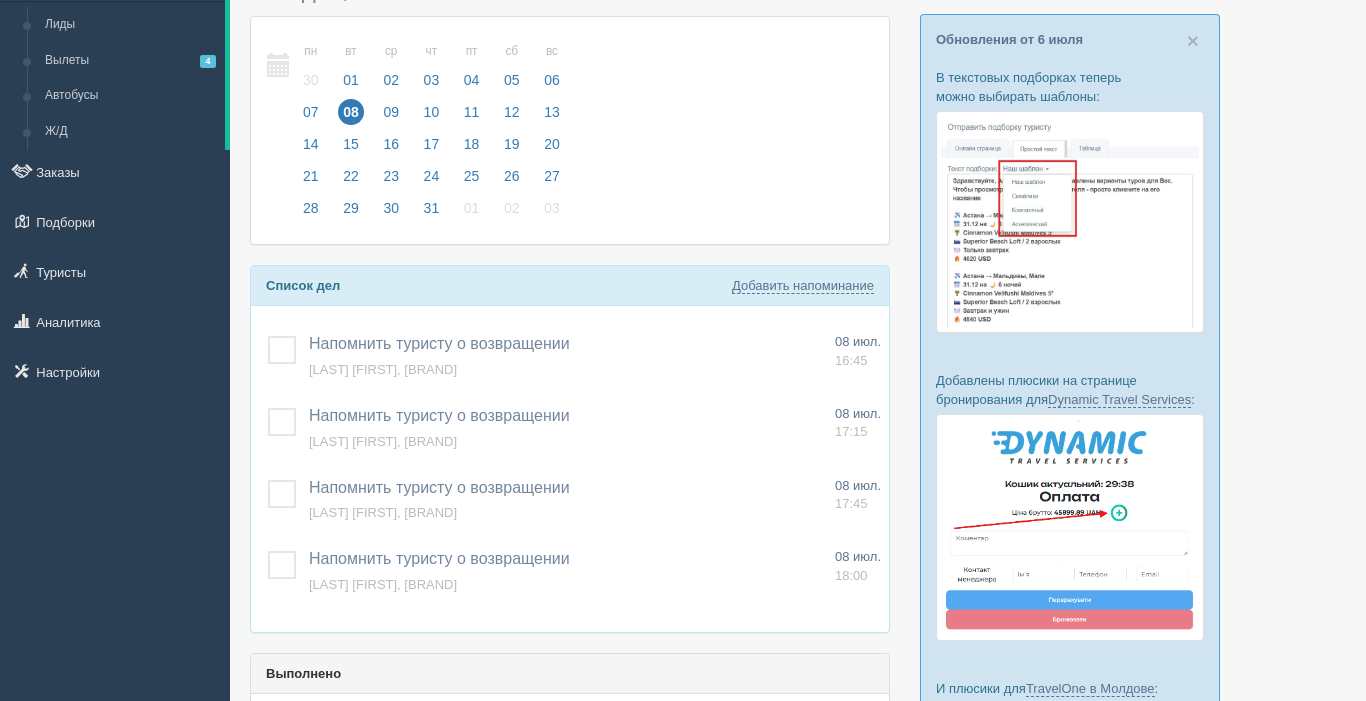 scroll, scrollTop: 0, scrollLeft: 0, axis: both 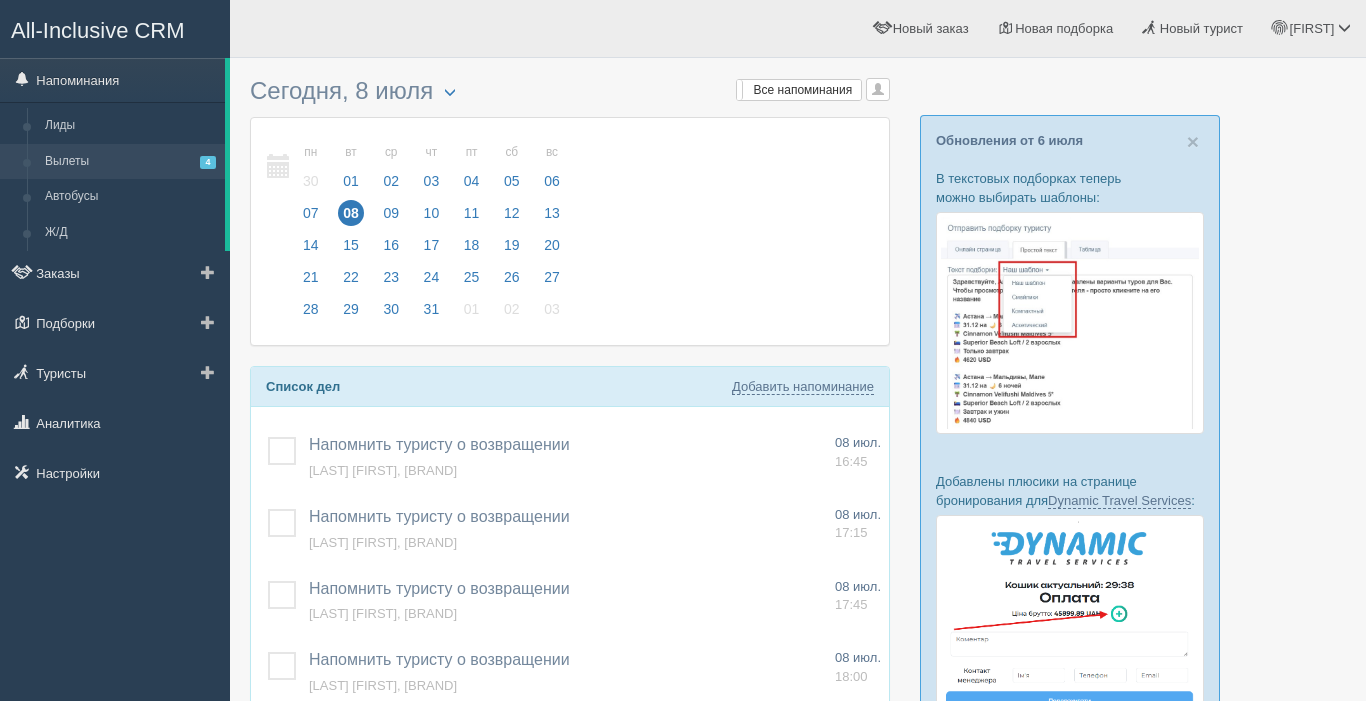 click on "Вылеты 4" at bounding box center [130, 162] 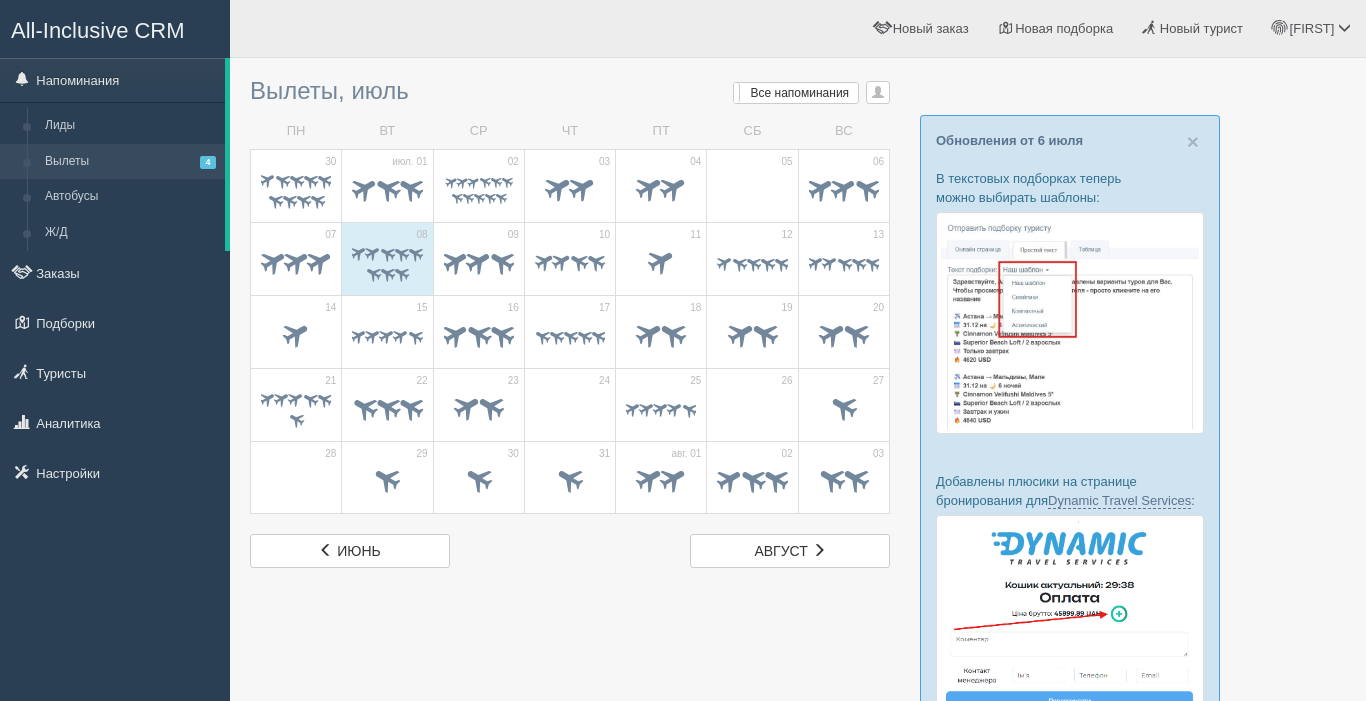 scroll, scrollTop: 0, scrollLeft: 0, axis: both 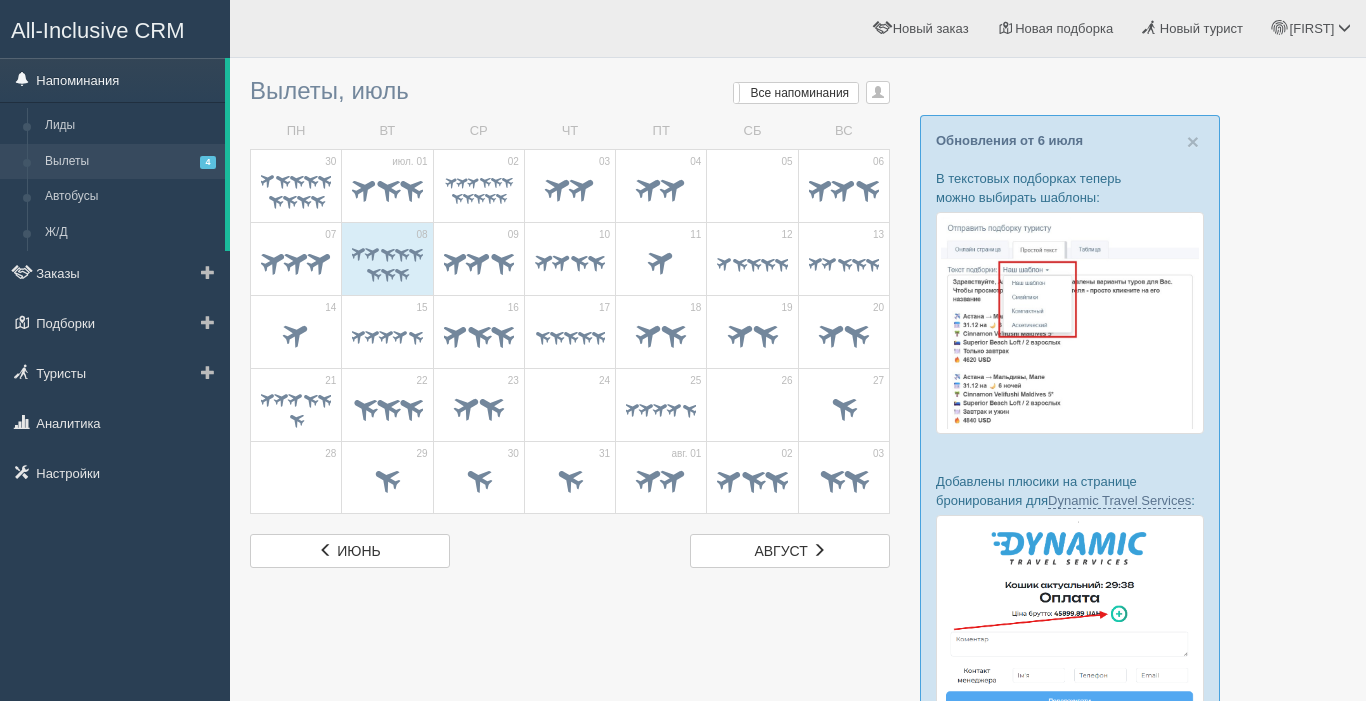 click on "Напоминания" at bounding box center (112, 80) 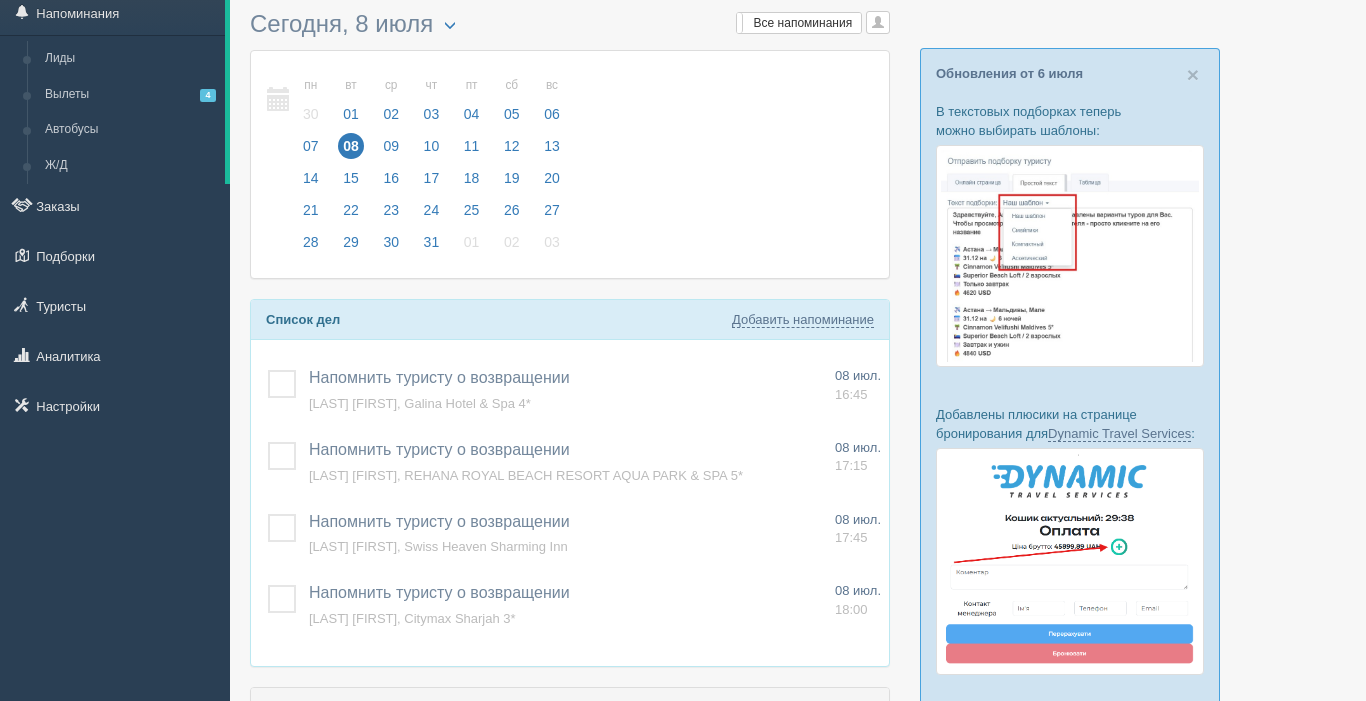 scroll, scrollTop: 69, scrollLeft: 0, axis: vertical 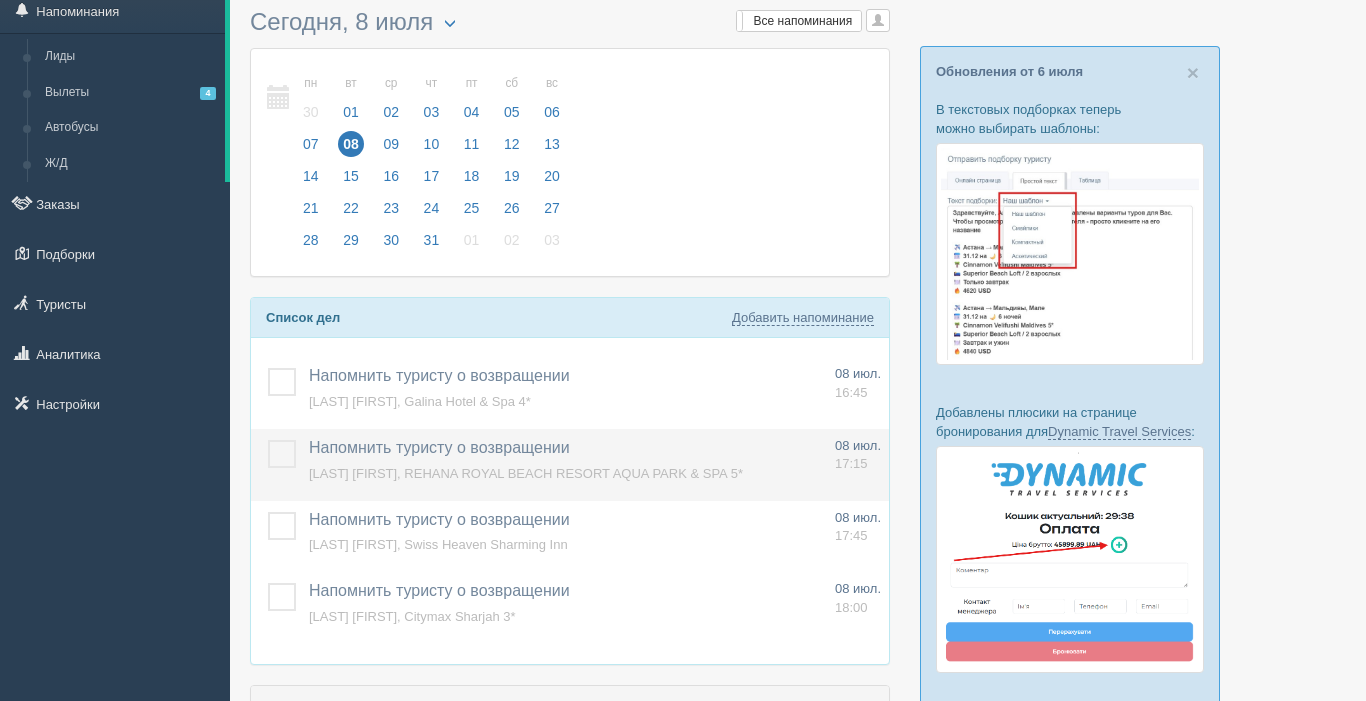 click at bounding box center (268, 440) 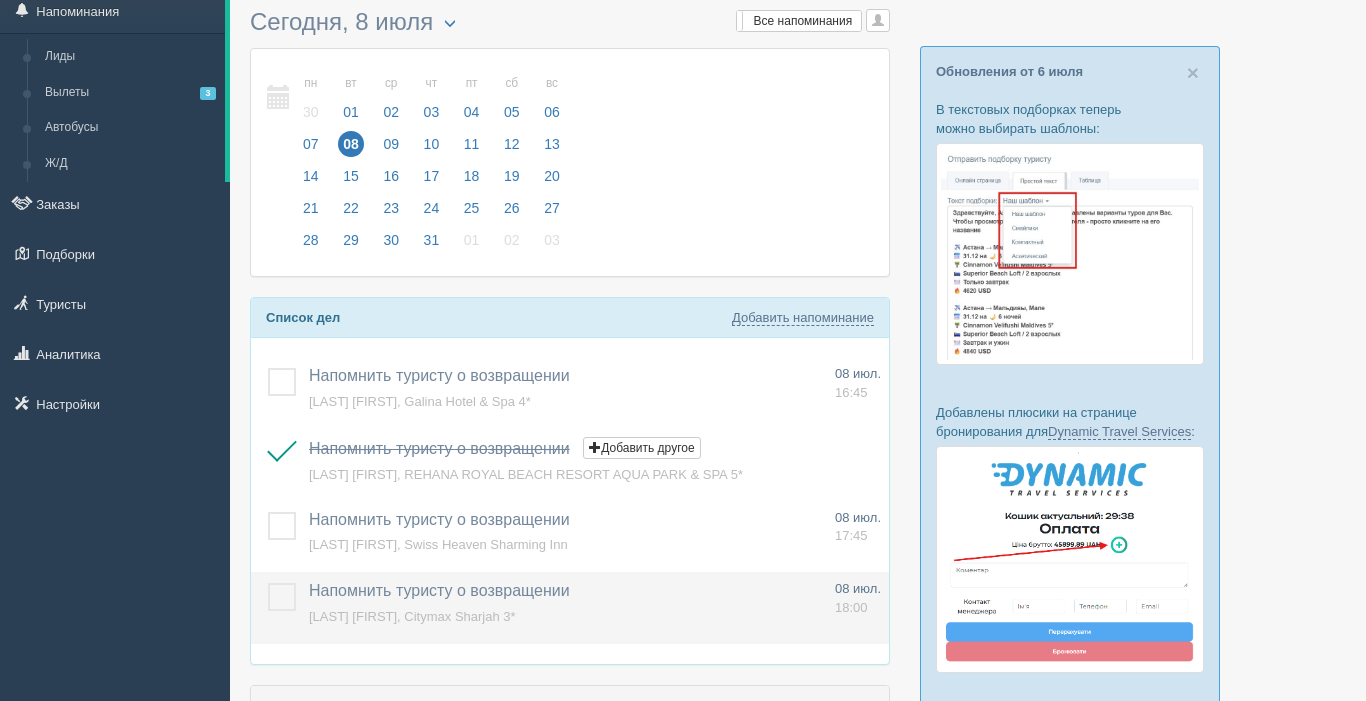 click at bounding box center [268, 583] 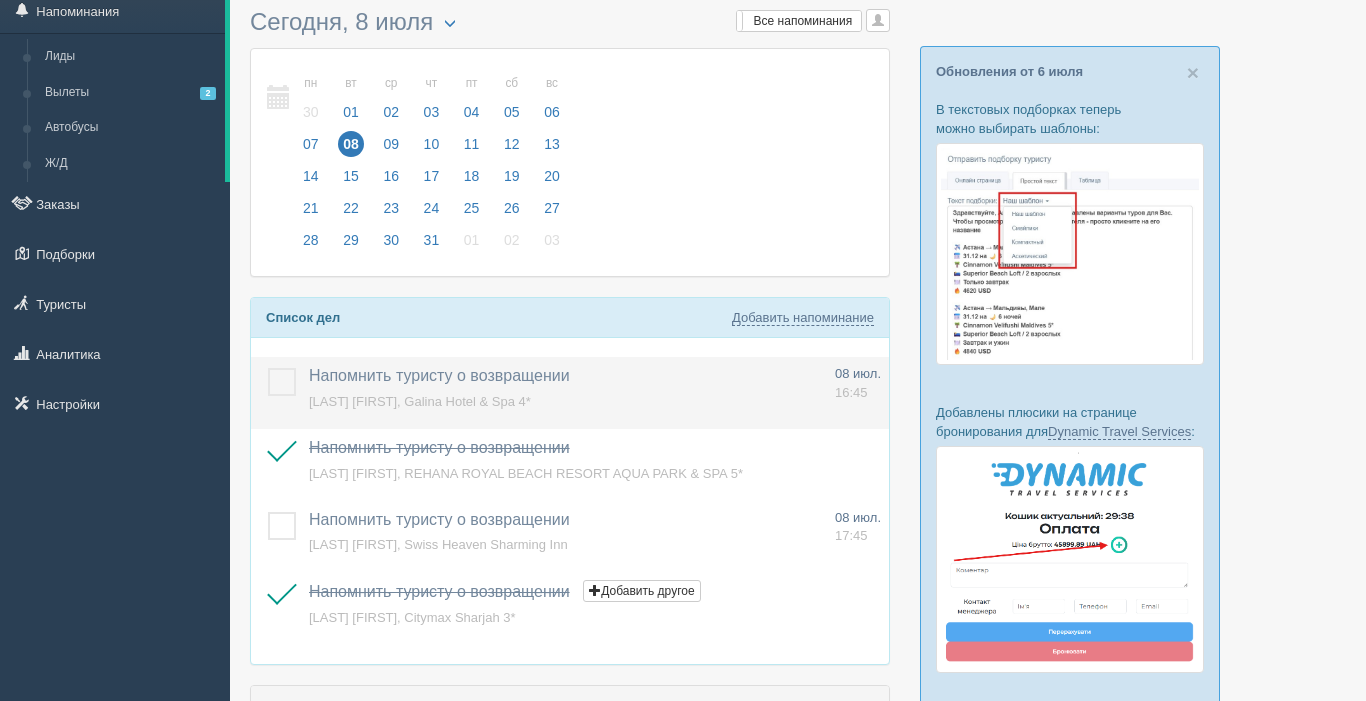 click at bounding box center (268, 368) 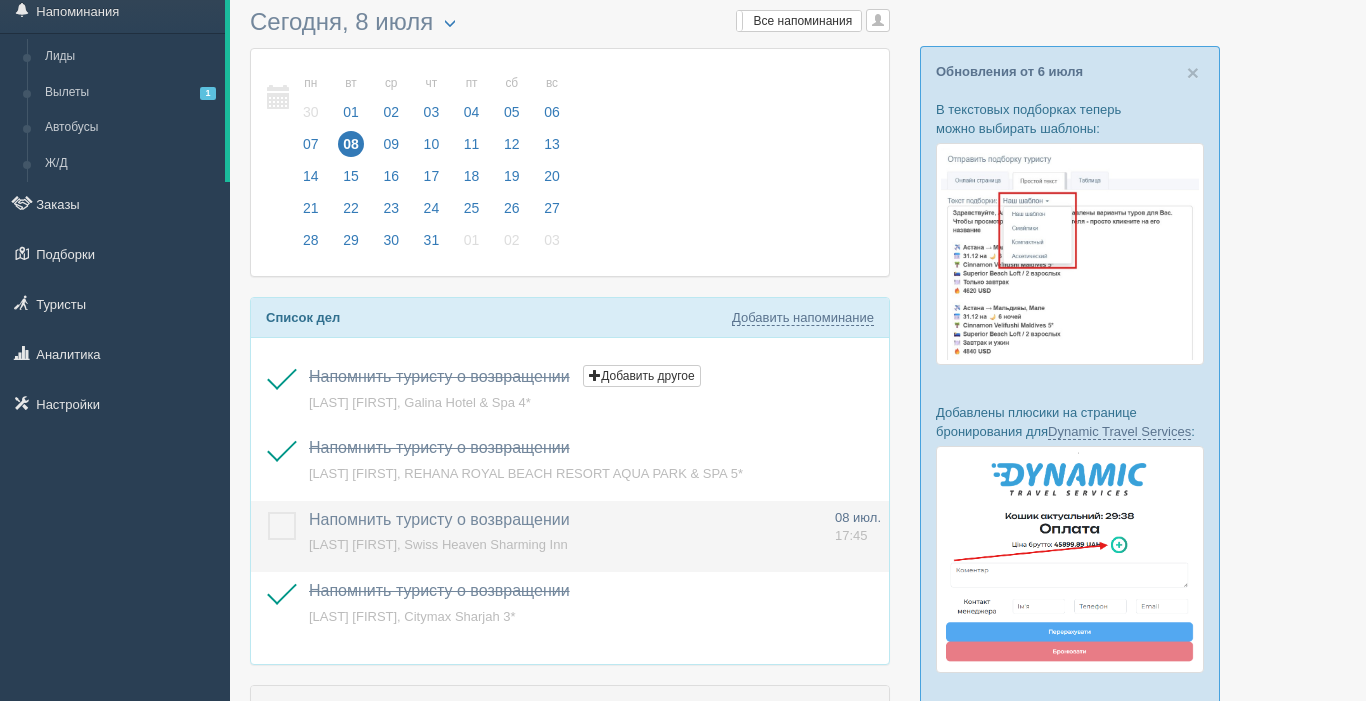 click at bounding box center (268, 512) 